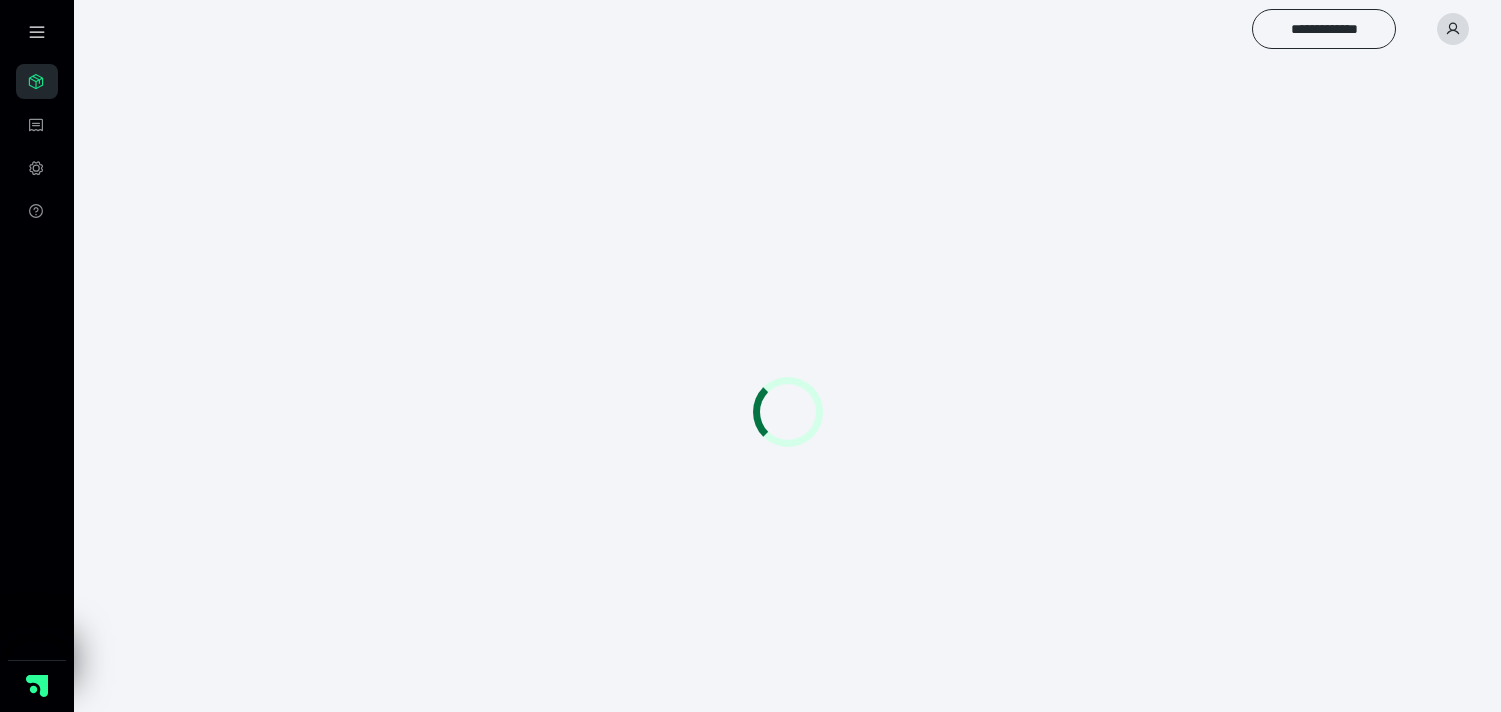 scroll, scrollTop: 0, scrollLeft: 0, axis: both 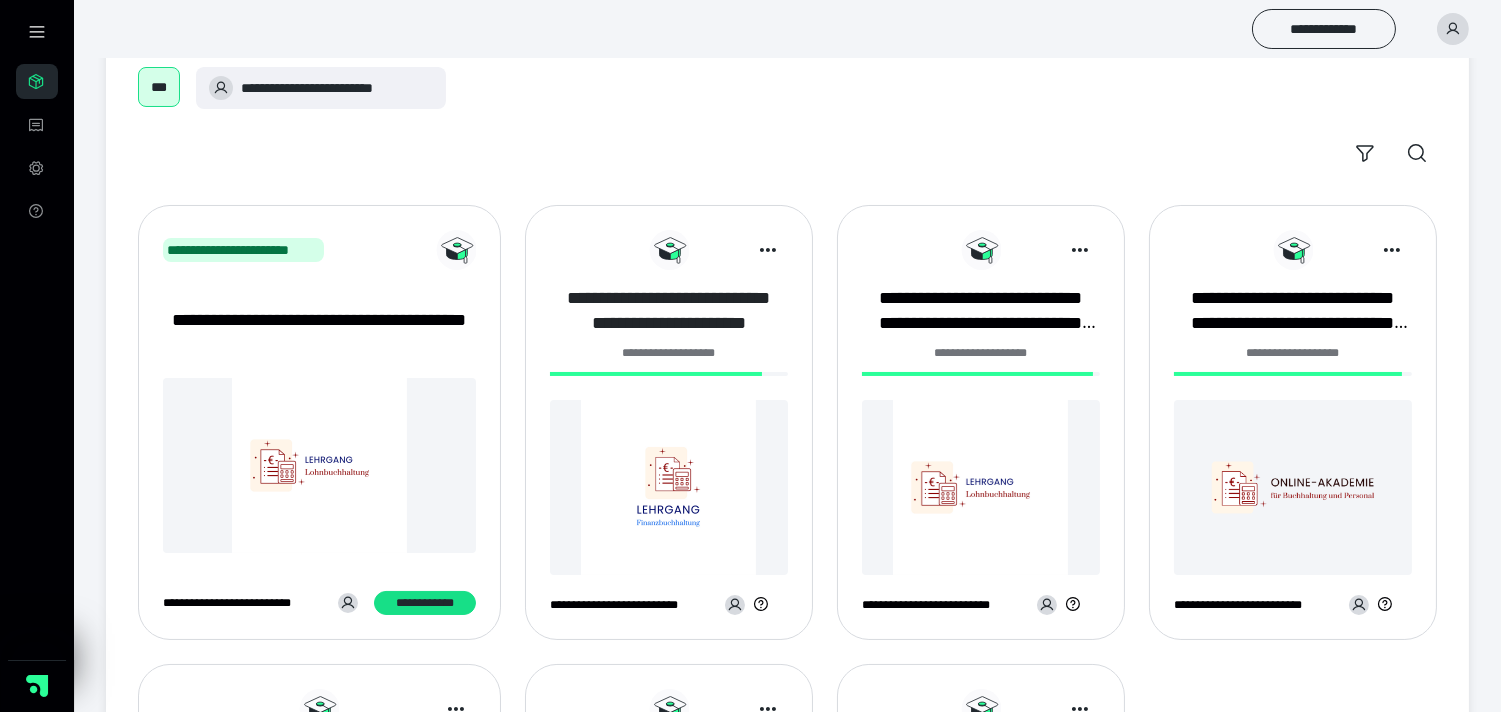 click on "**********" at bounding box center [669, 311] 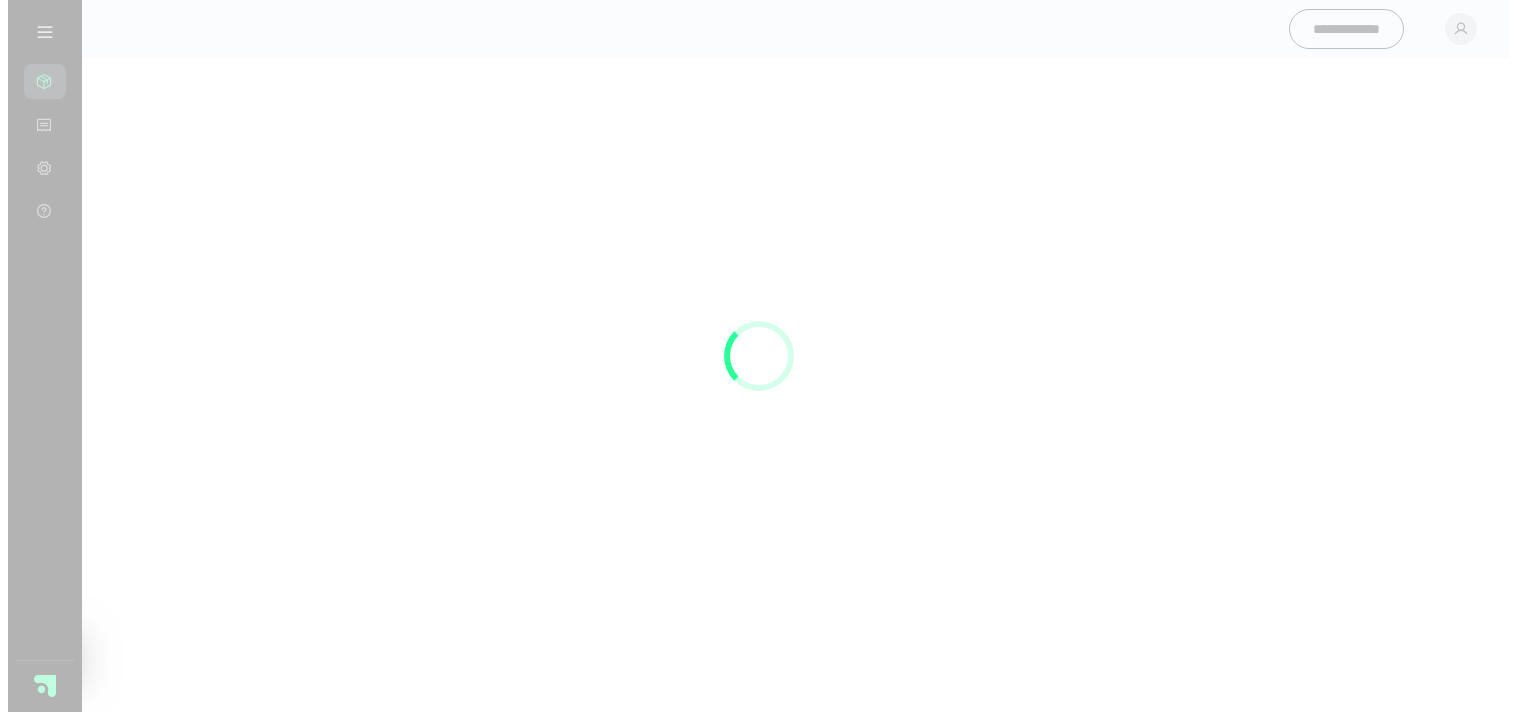 scroll, scrollTop: 0, scrollLeft: 0, axis: both 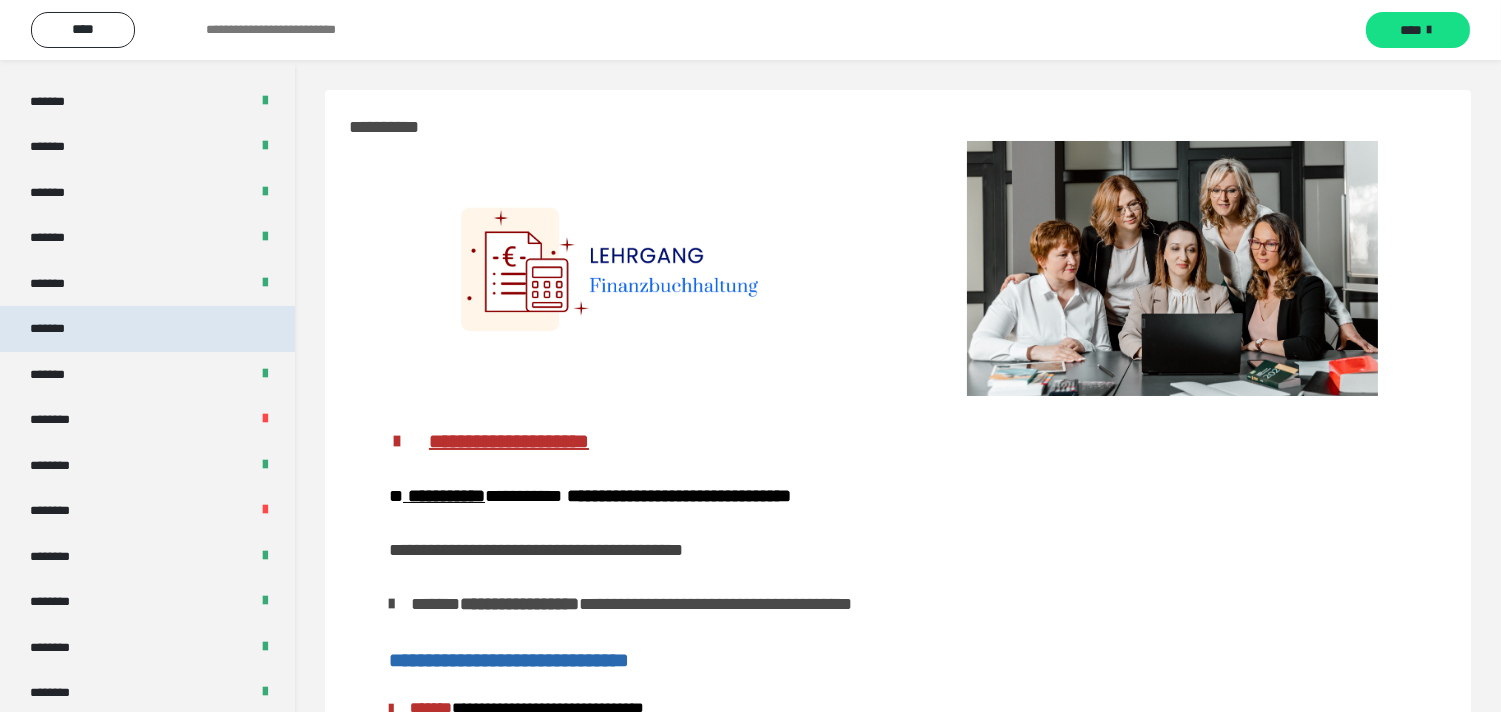 click on "*******" at bounding box center (147, 328) 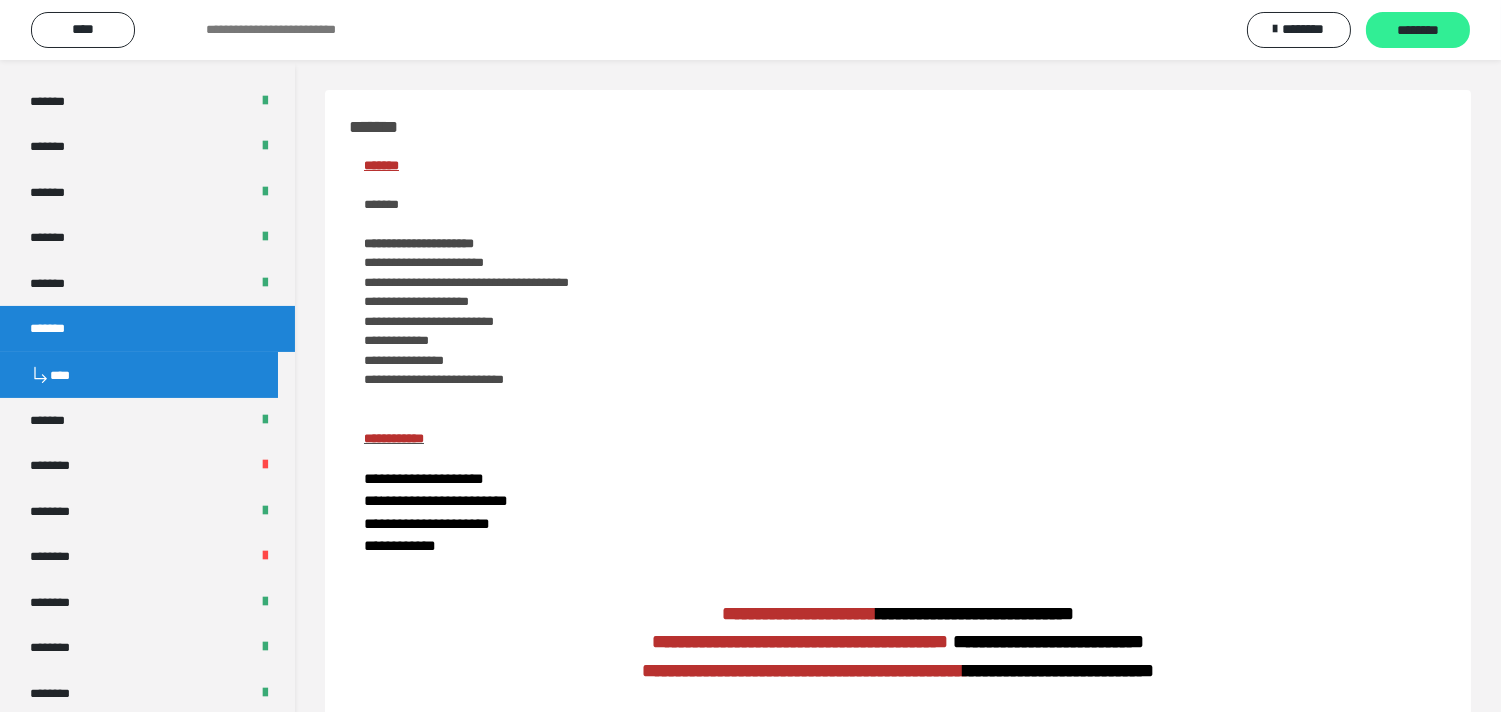 click on "********" at bounding box center (1418, 31) 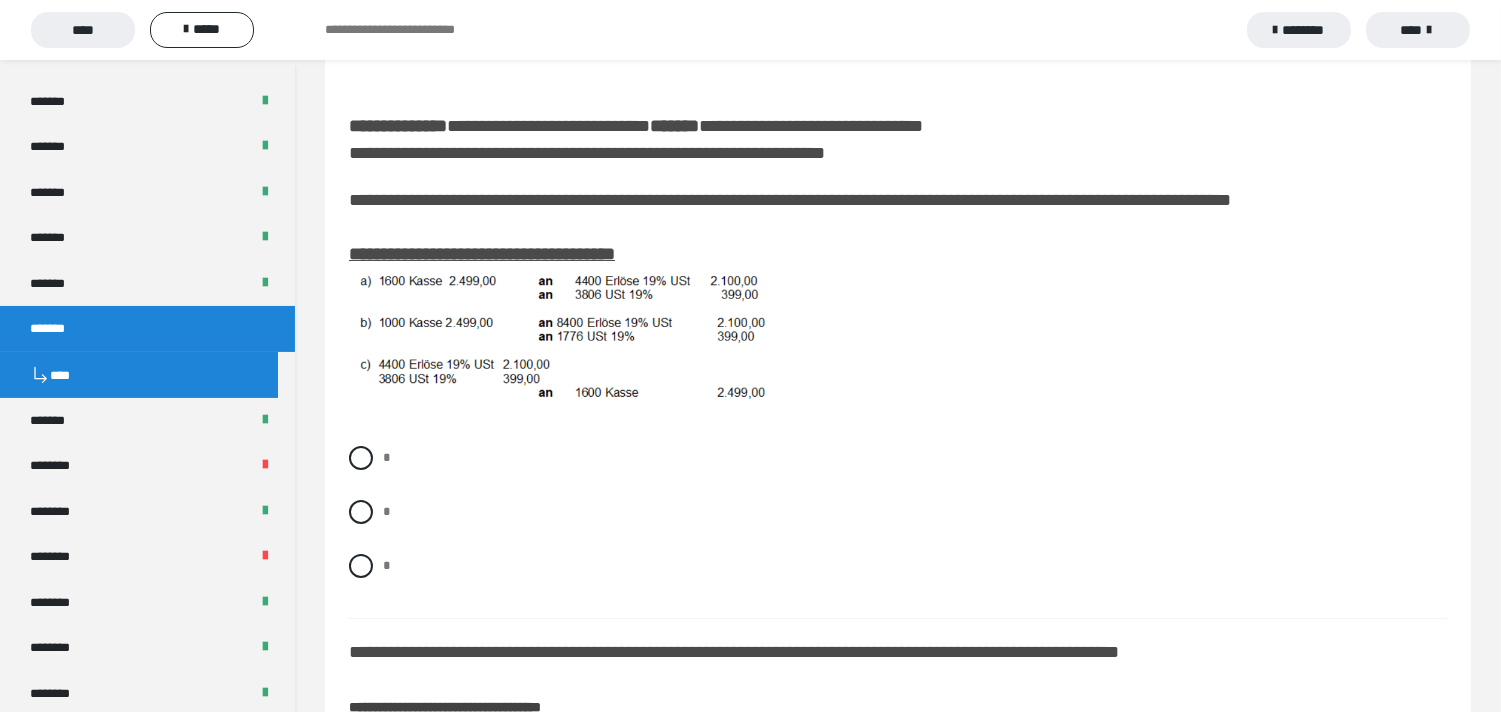 scroll, scrollTop: 222, scrollLeft: 0, axis: vertical 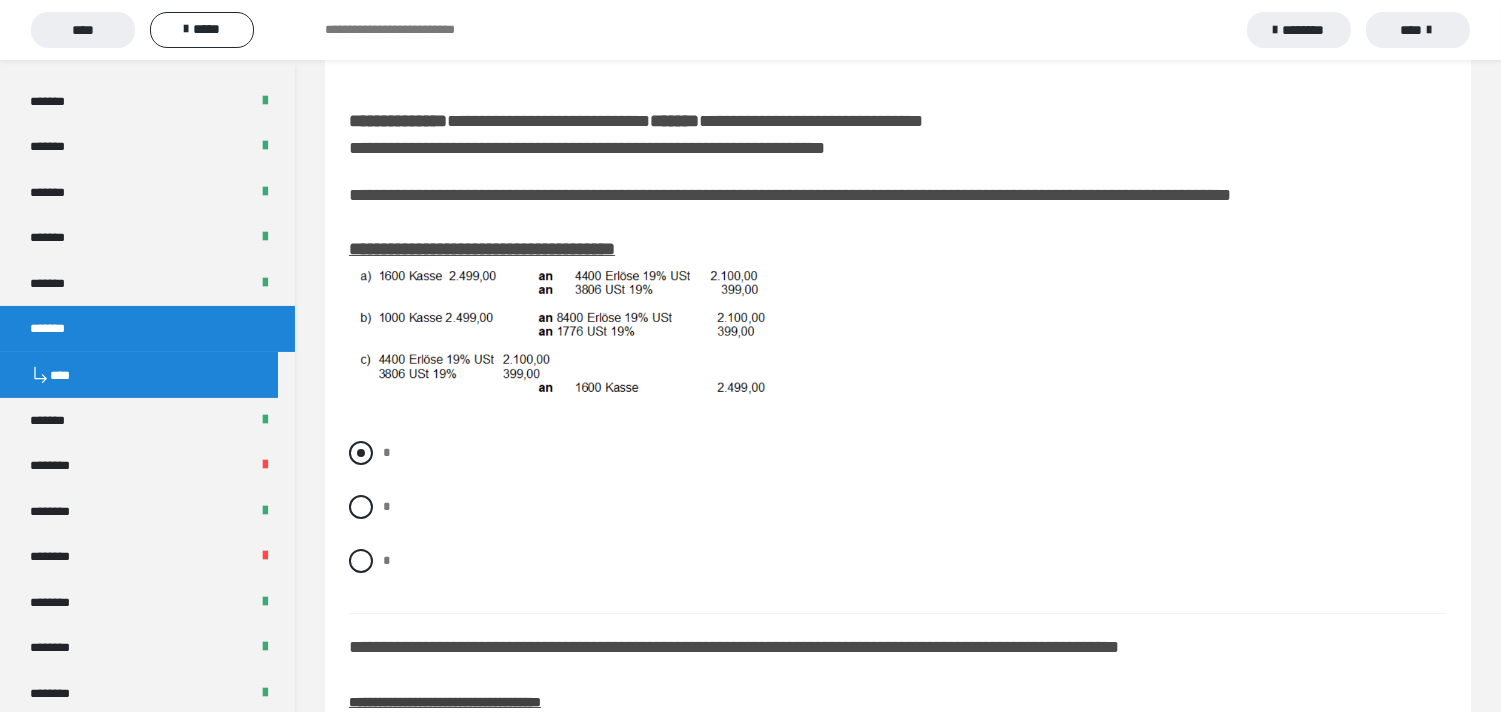 click at bounding box center [361, 453] 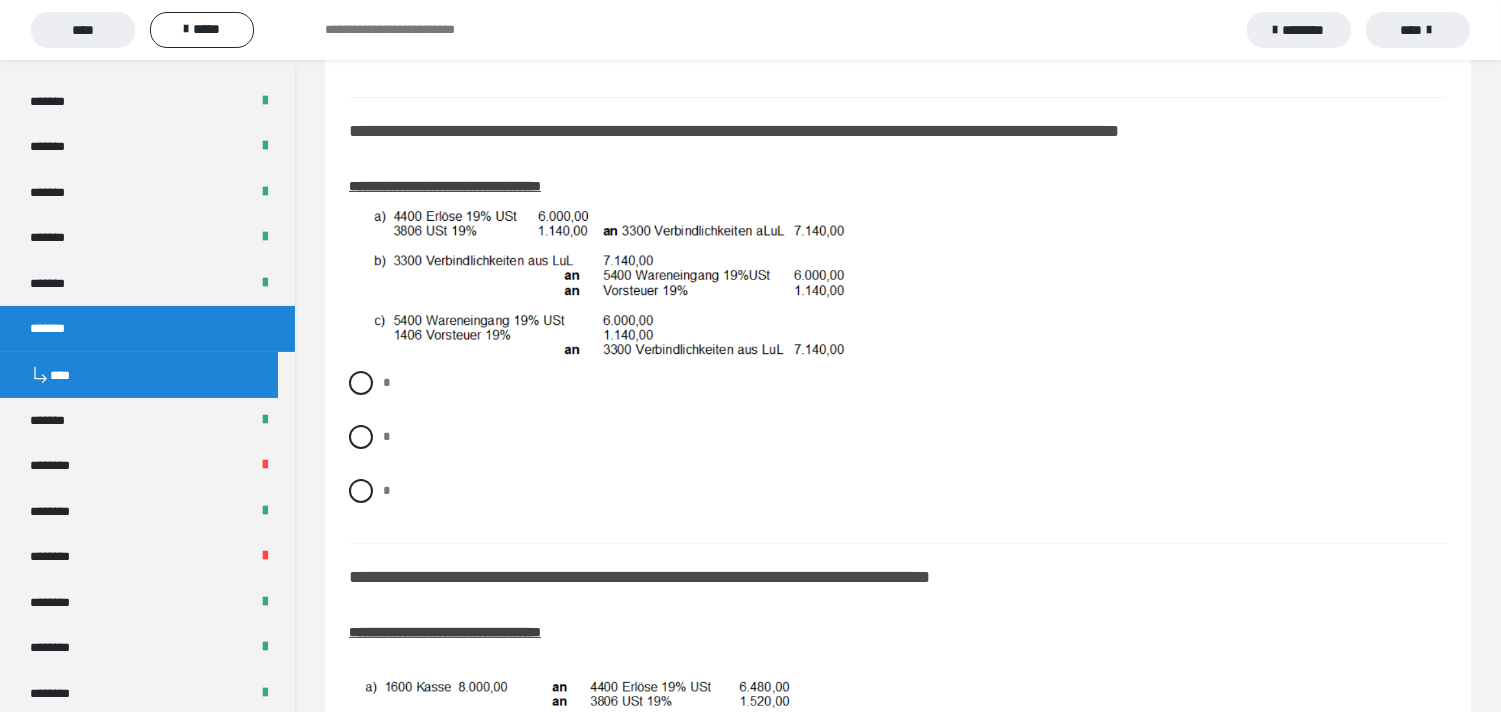 scroll, scrollTop: 777, scrollLeft: 0, axis: vertical 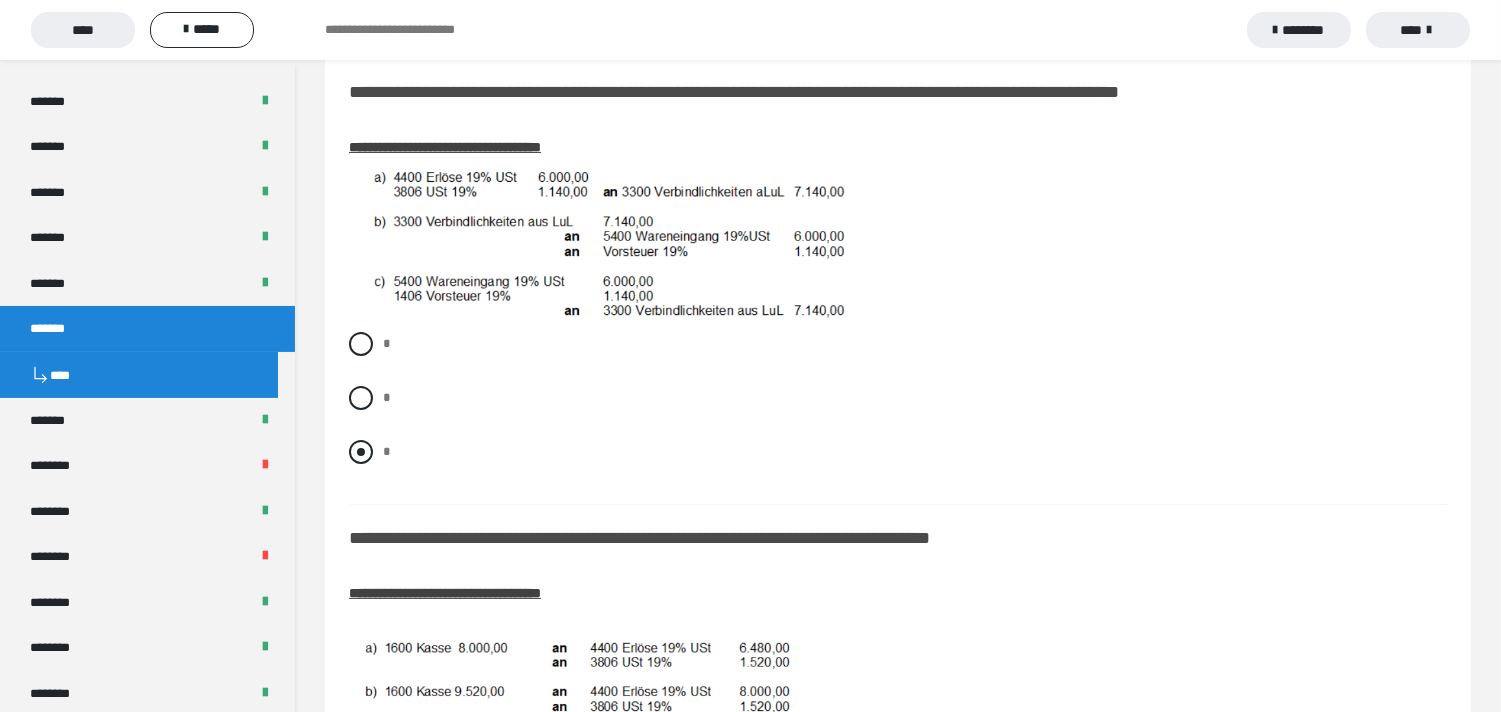 click on "*" at bounding box center (898, 452) 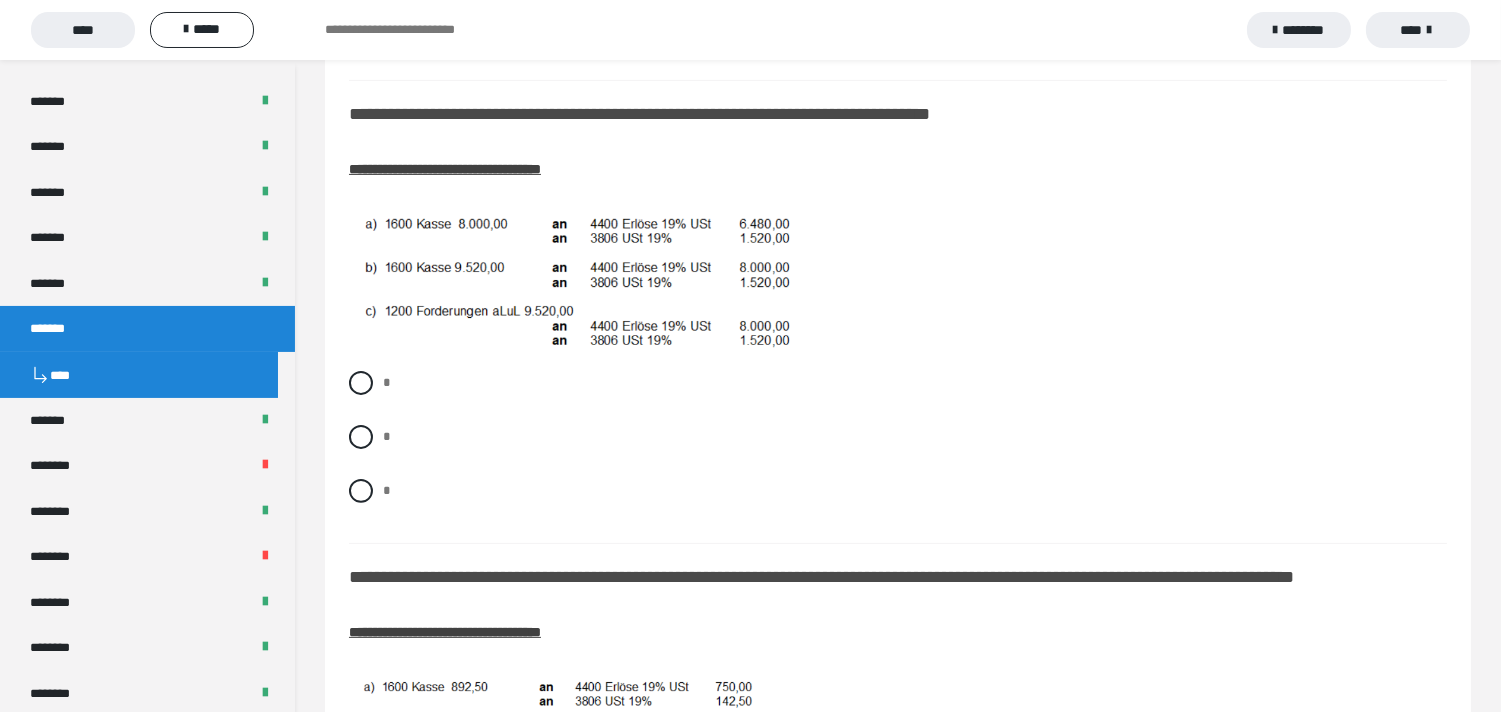 scroll, scrollTop: 1222, scrollLeft: 0, axis: vertical 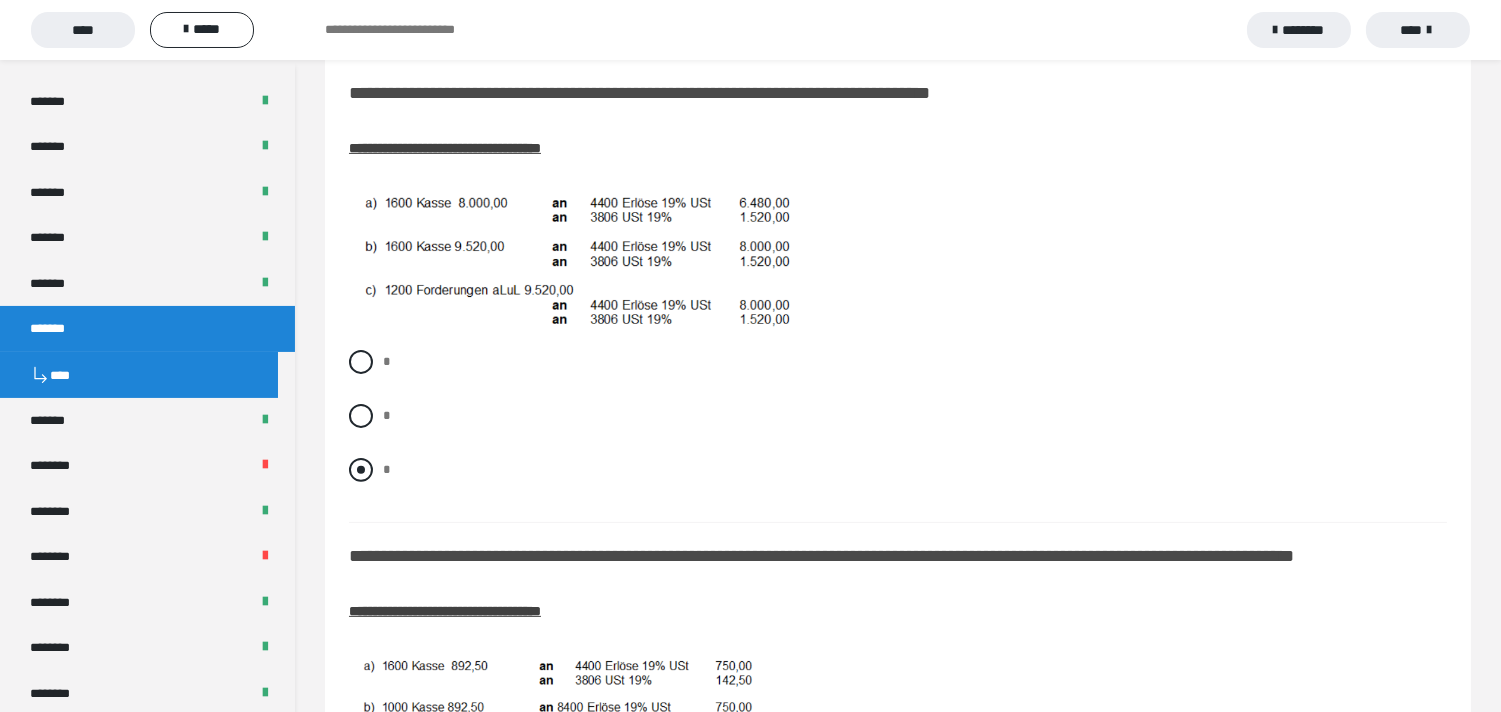 click at bounding box center [361, 470] 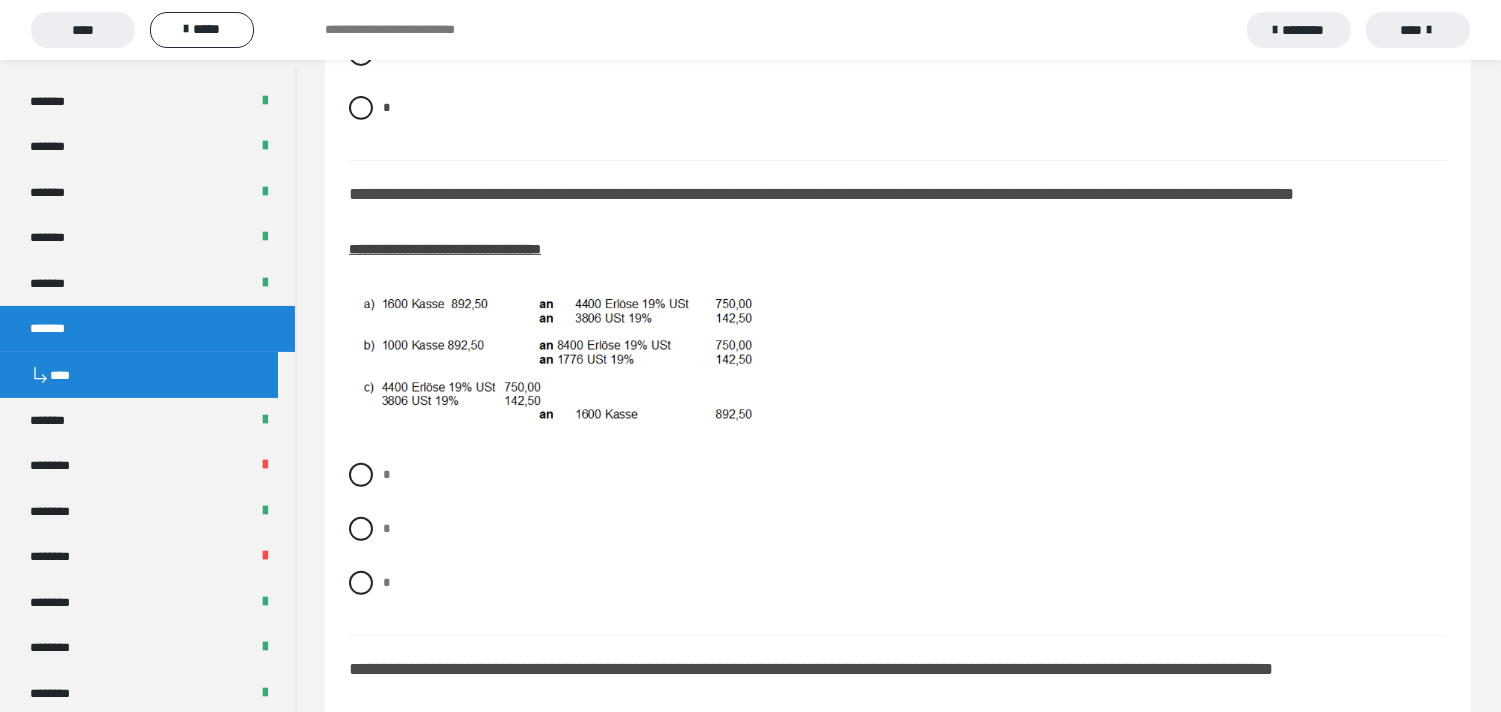 scroll, scrollTop: 1666, scrollLeft: 0, axis: vertical 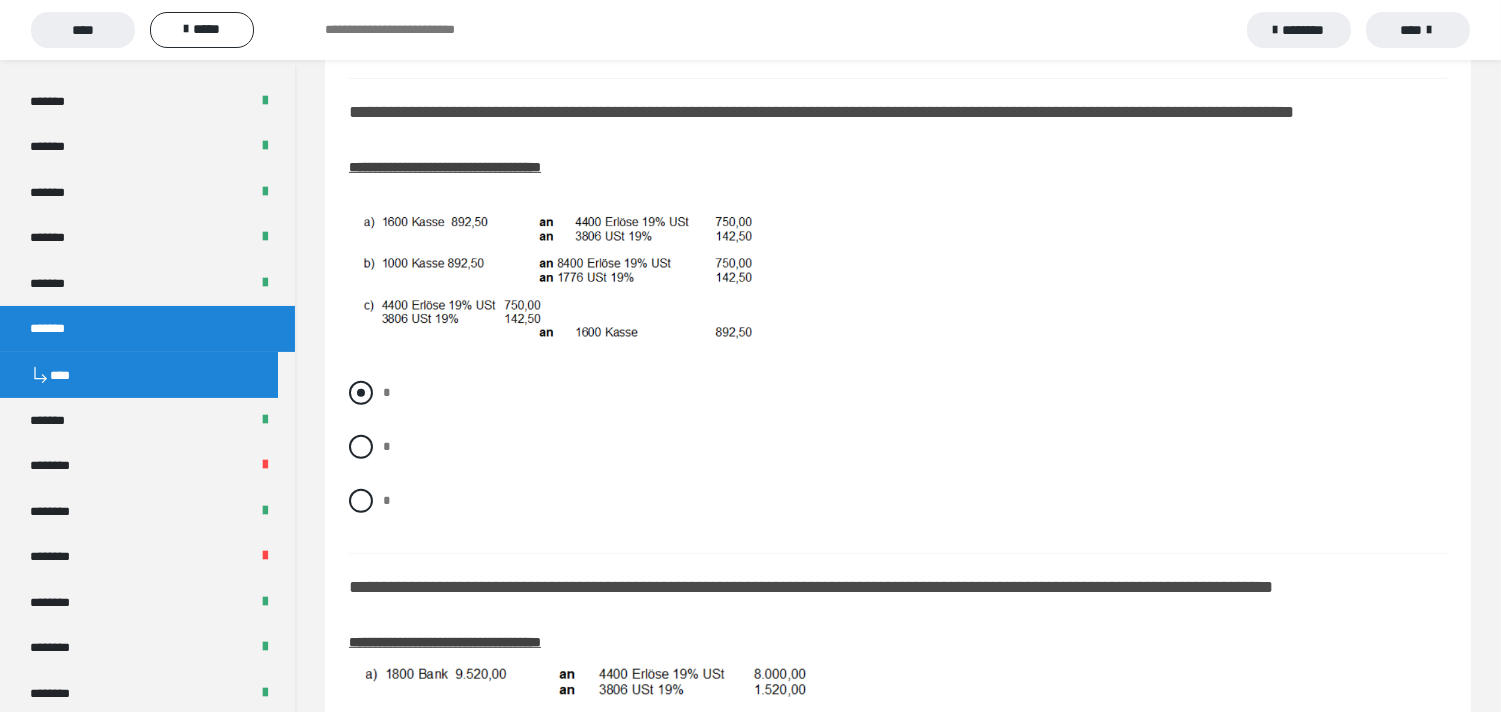 click at bounding box center [361, 393] 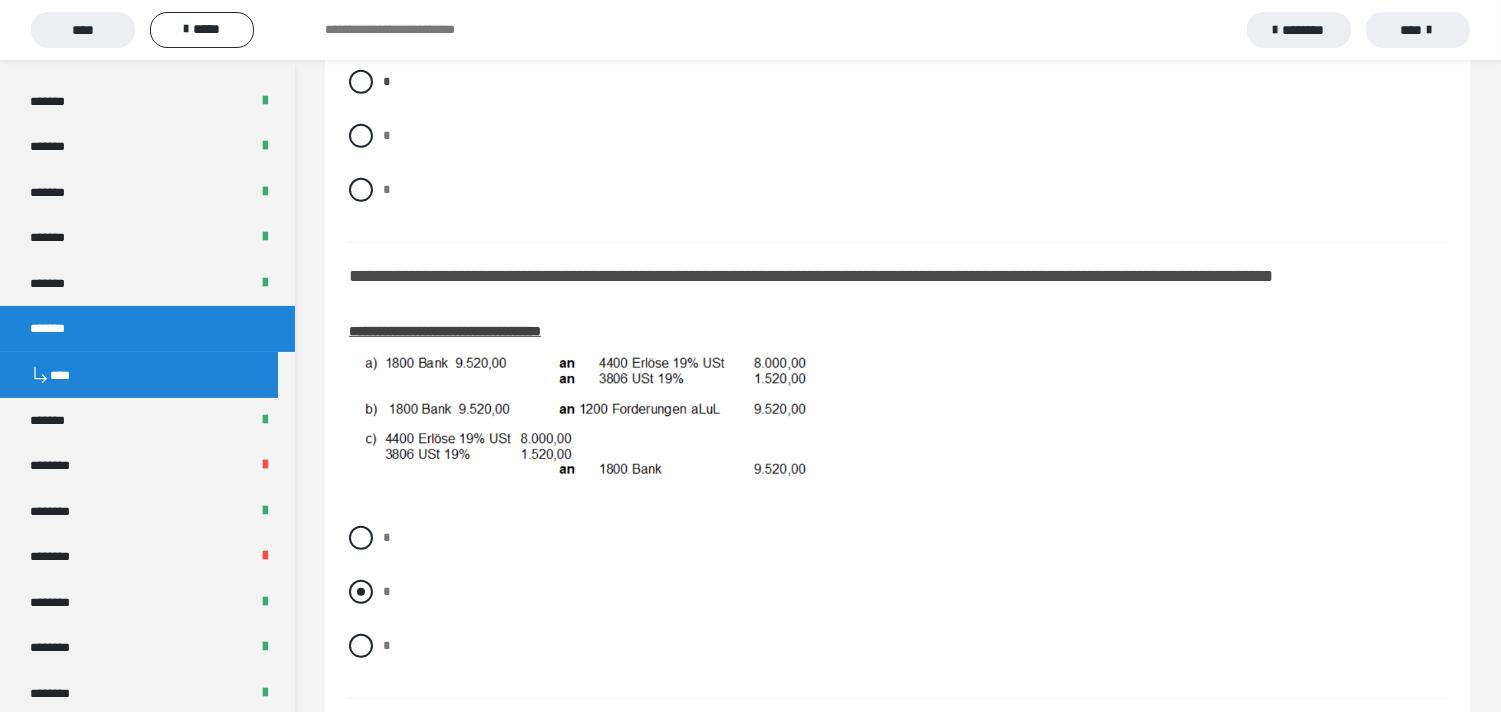 scroll, scrollTop: 2111, scrollLeft: 0, axis: vertical 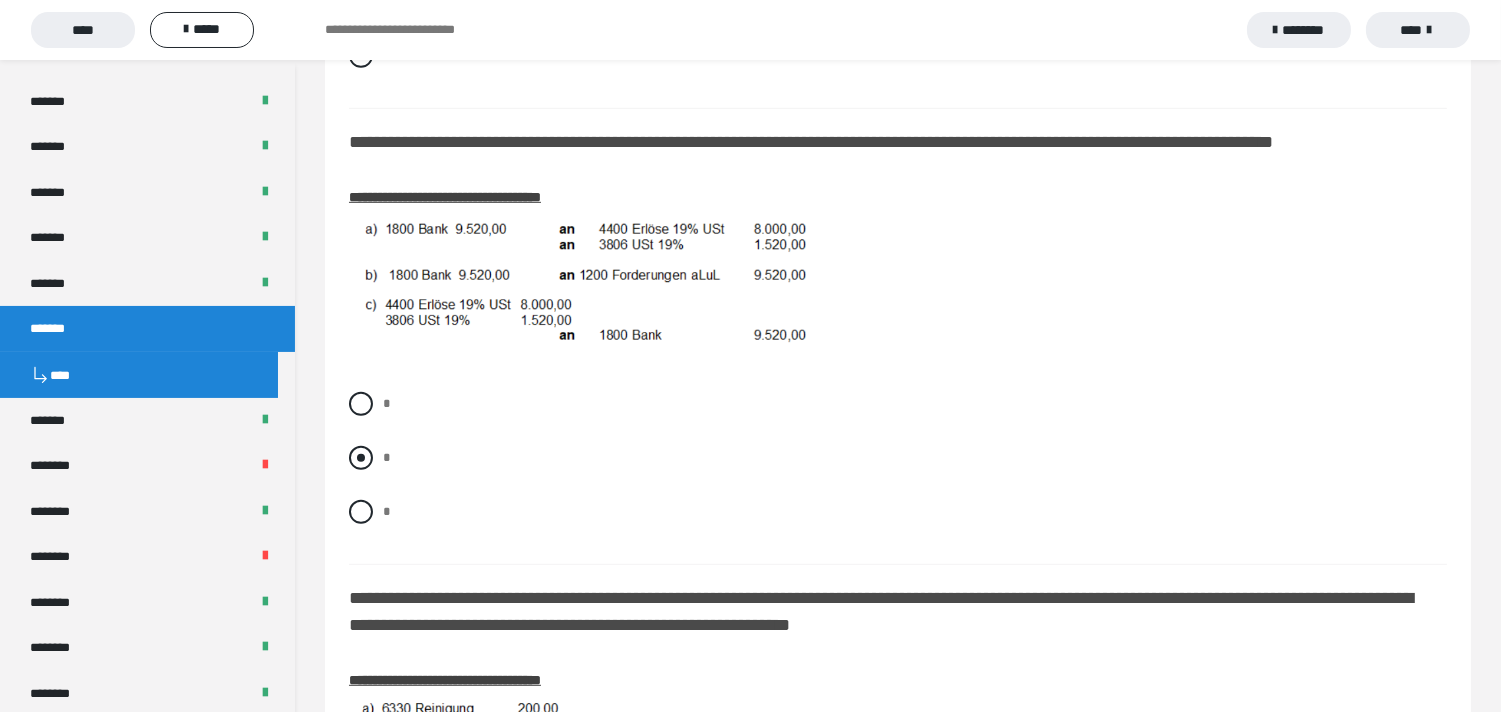 click at bounding box center (361, 458) 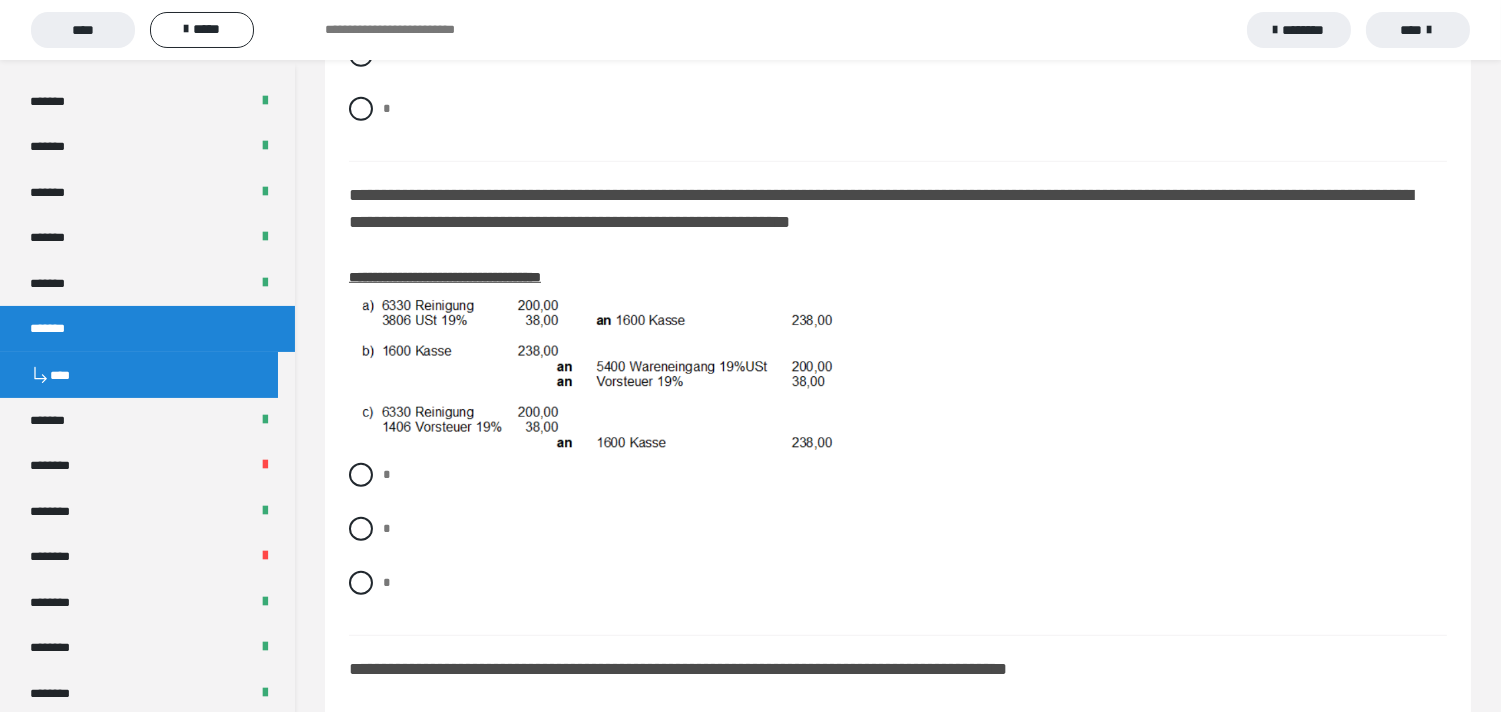 scroll, scrollTop: 2555, scrollLeft: 0, axis: vertical 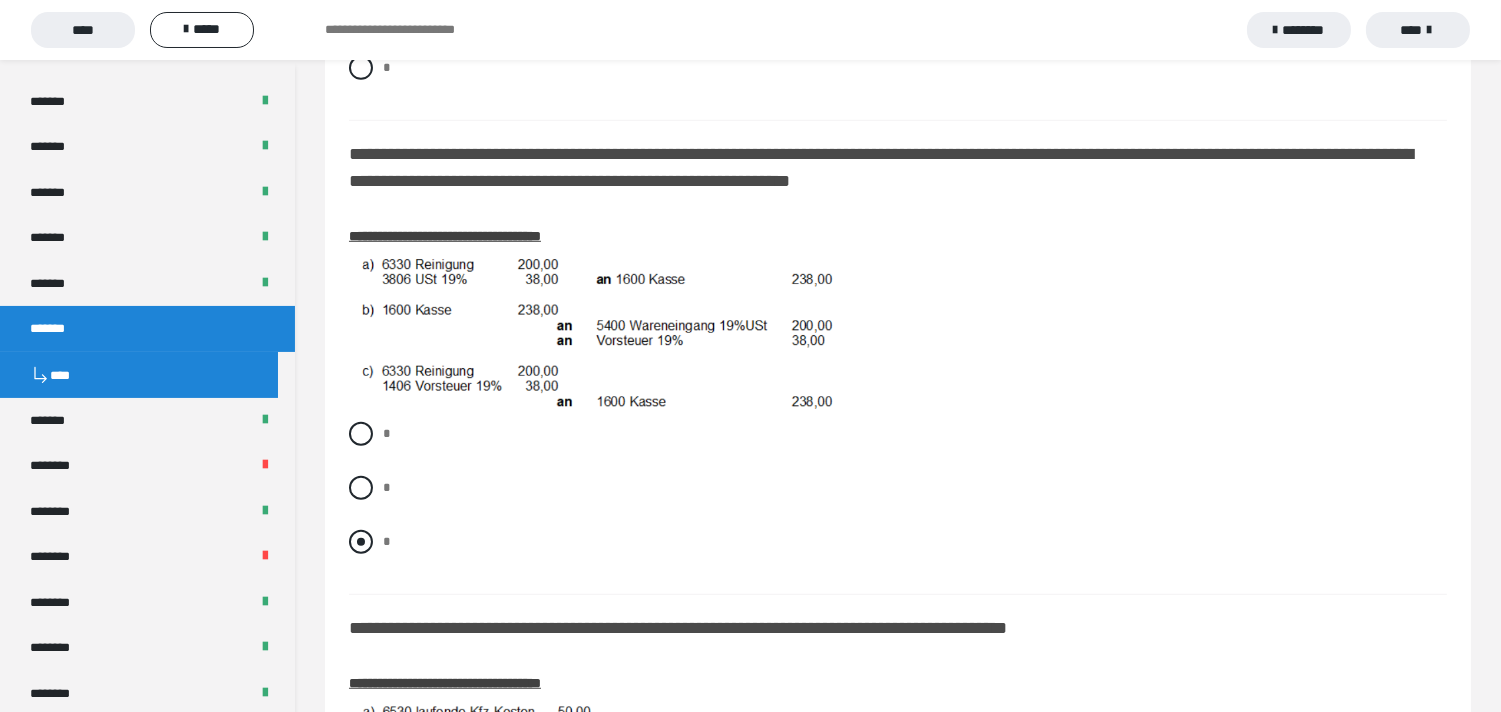 click at bounding box center (361, 542) 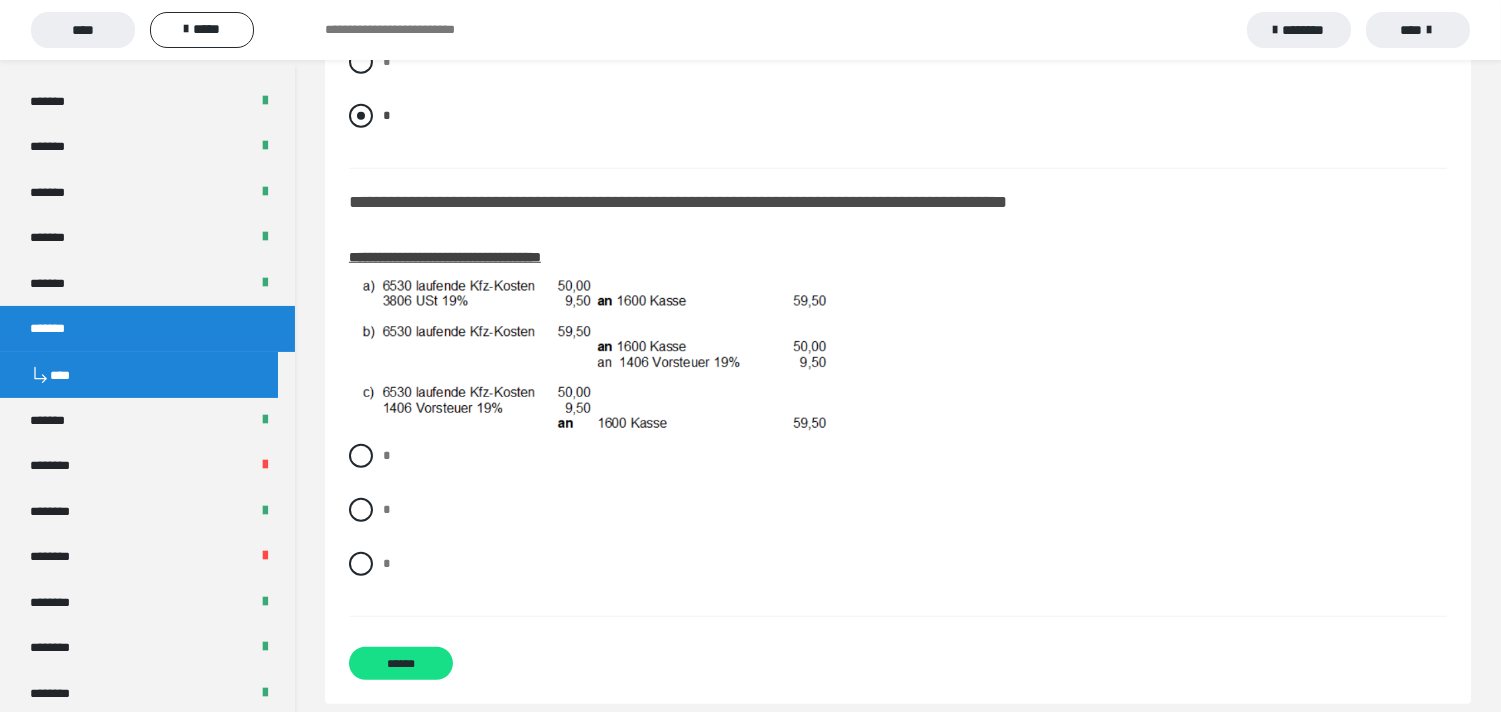scroll, scrollTop: 3000, scrollLeft: 0, axis: vertical 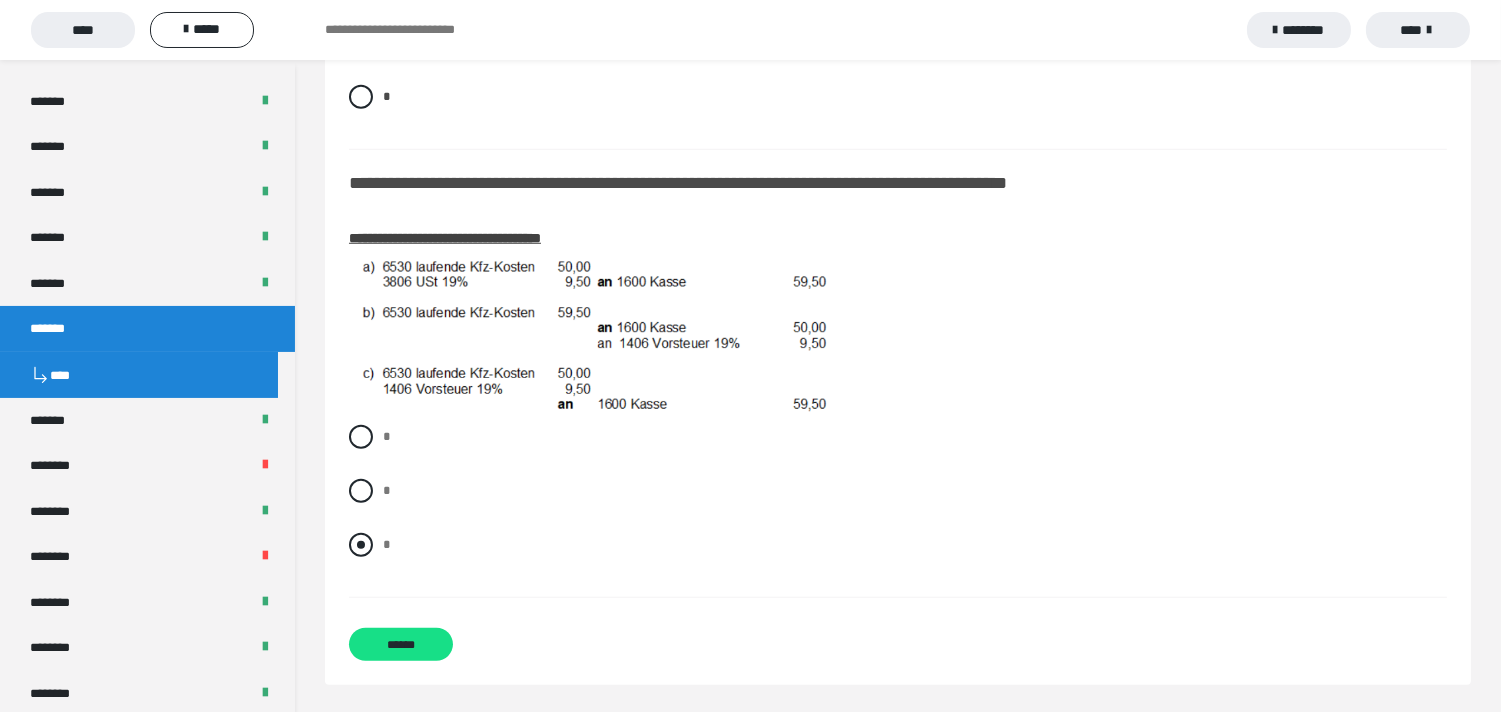 click at bounding box center (361, 545) 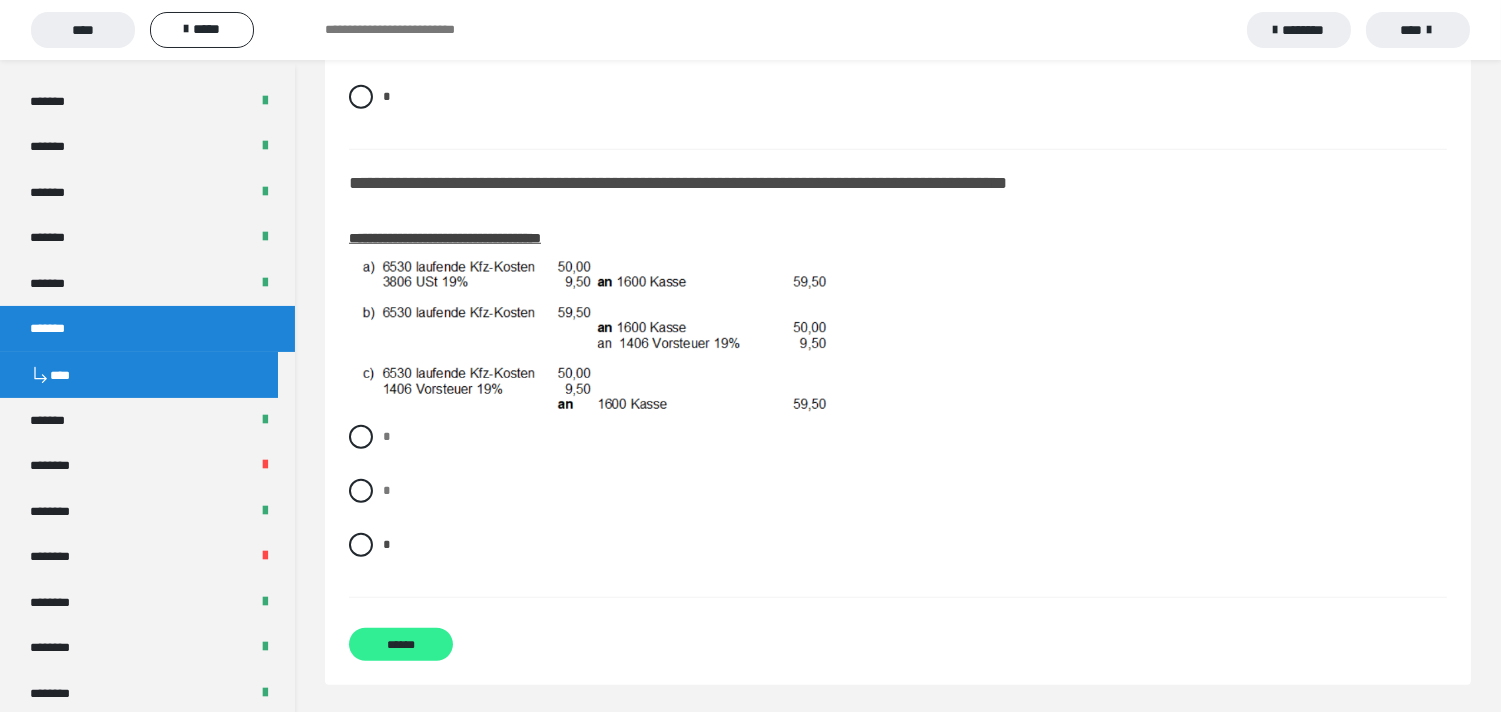 drag, startPoint x: 426, startPoint y: 674, endPoint x: 440, endPoint y: 665, distance: 16.643316 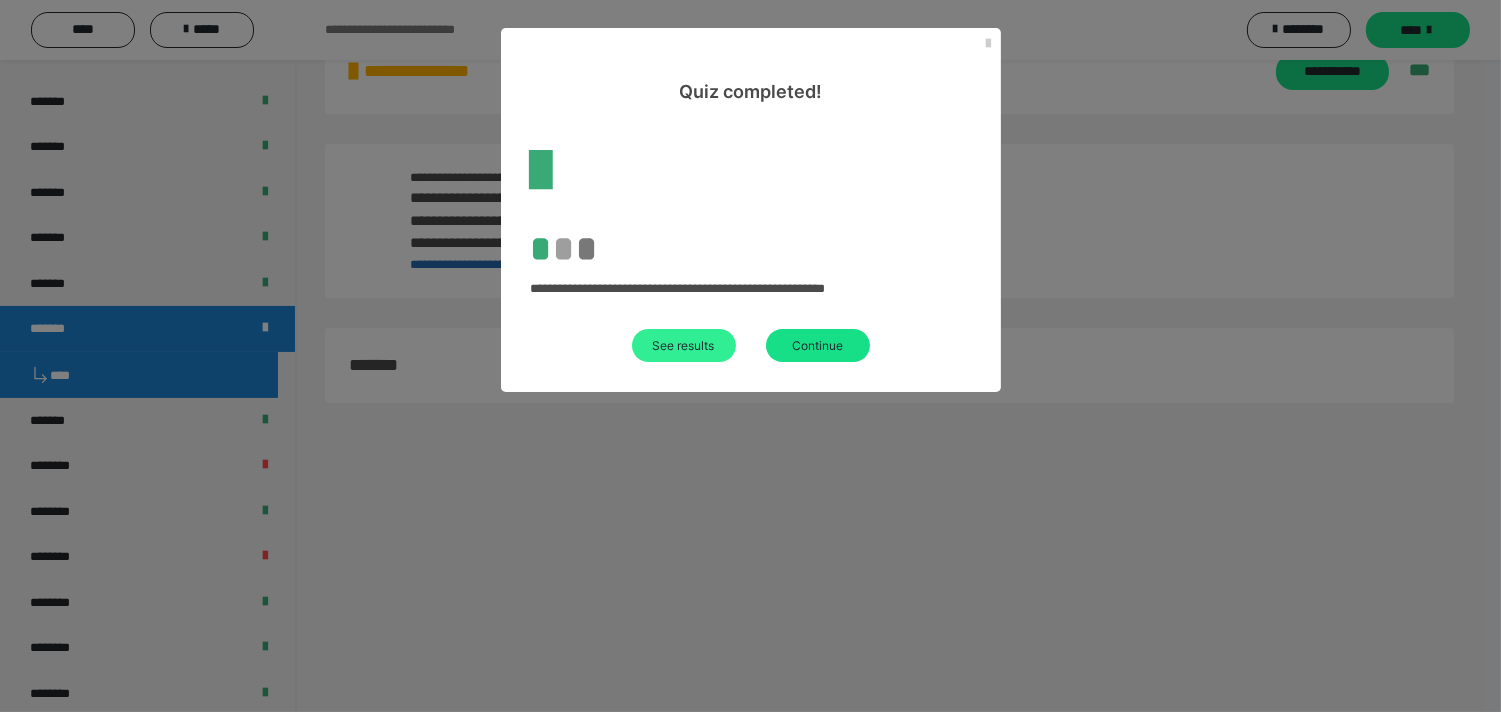 scroll, scrollTop: 60, scrollLeft: 0, axis: vertical 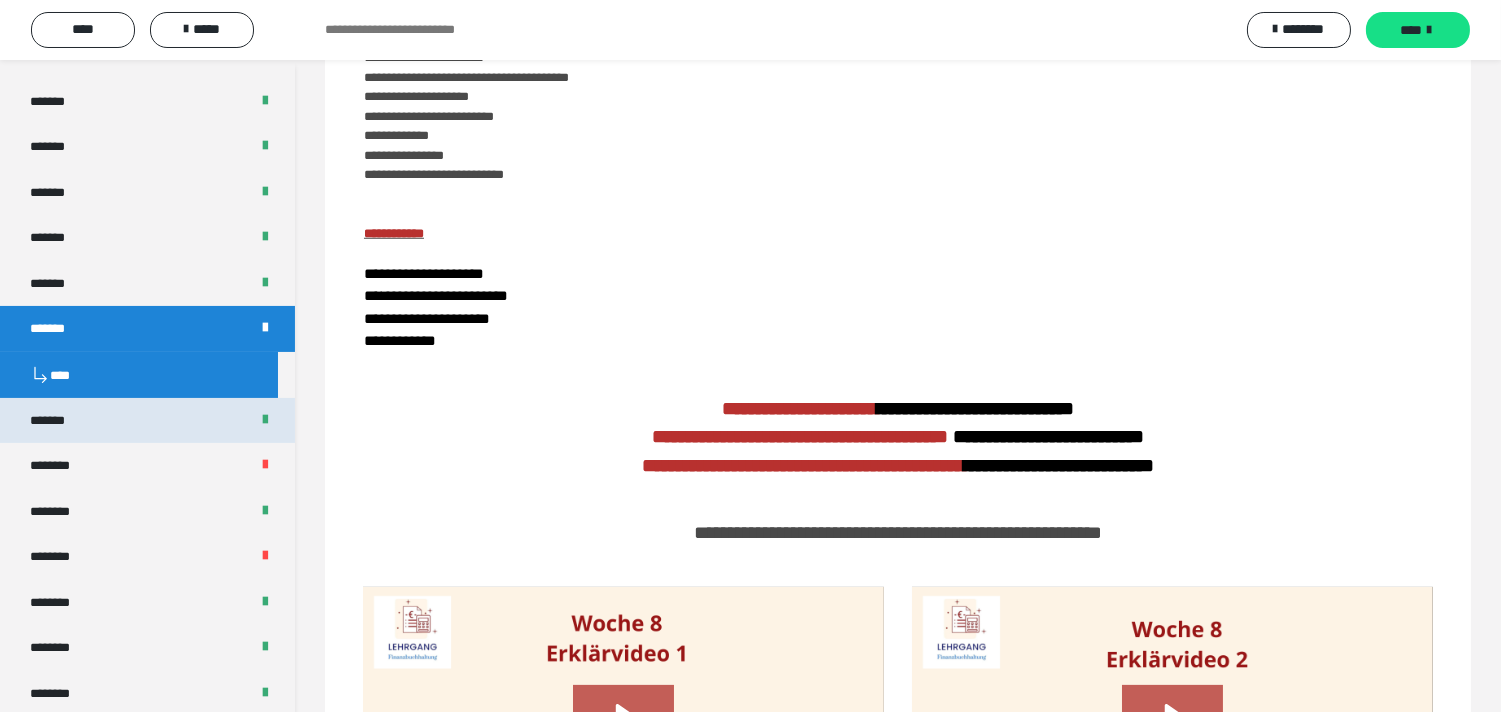 click at bounding box center [265, 421] 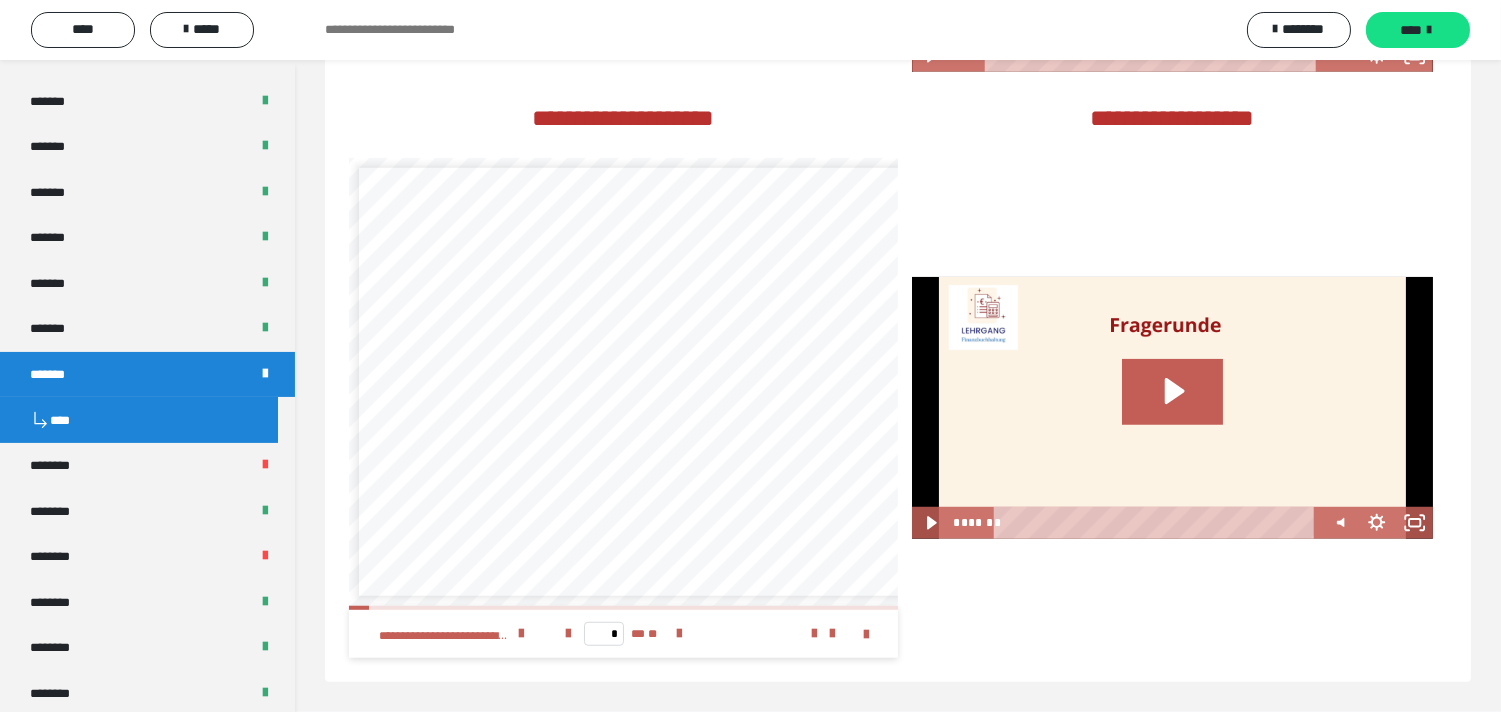 scroll, scrollTop: 456, scrollLeft: 0, axis: vertical 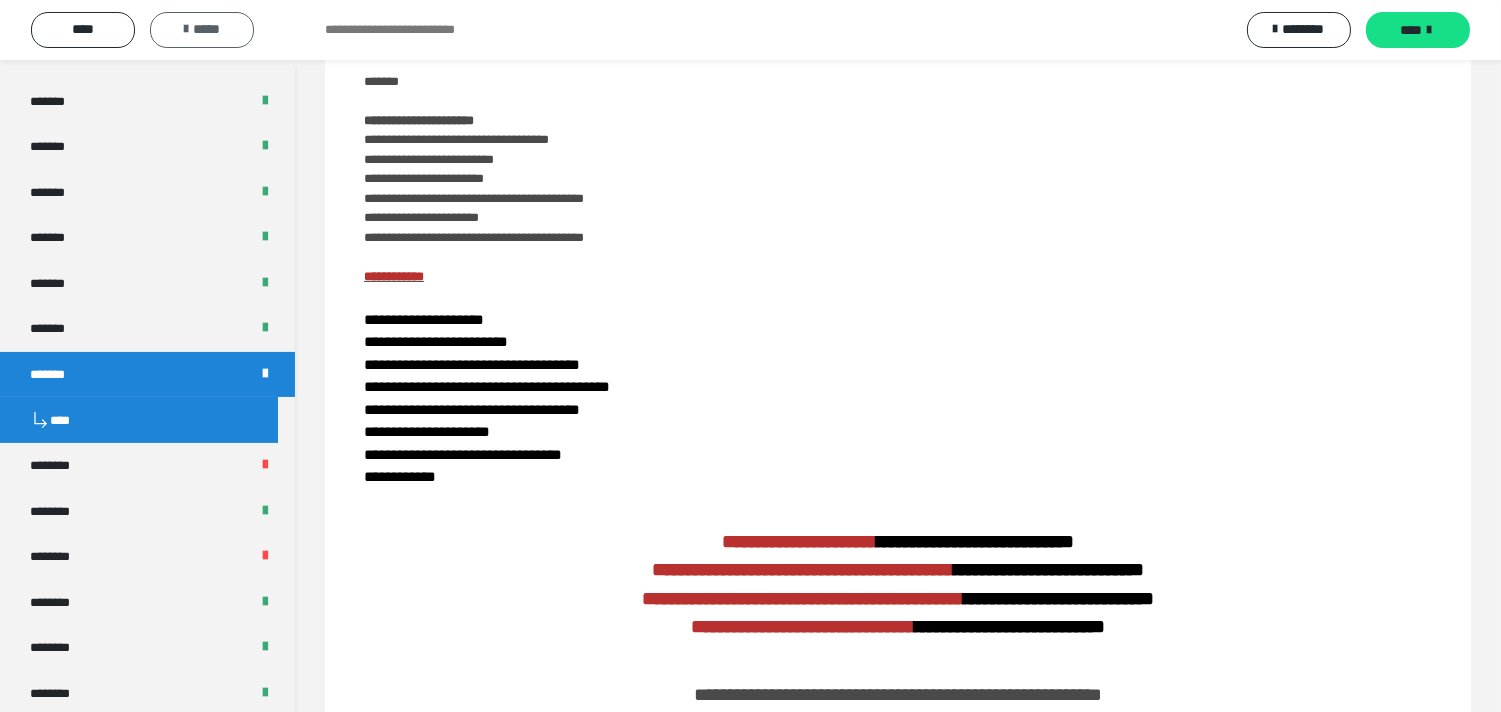 click on "*****" at bounding box center [202, 30] 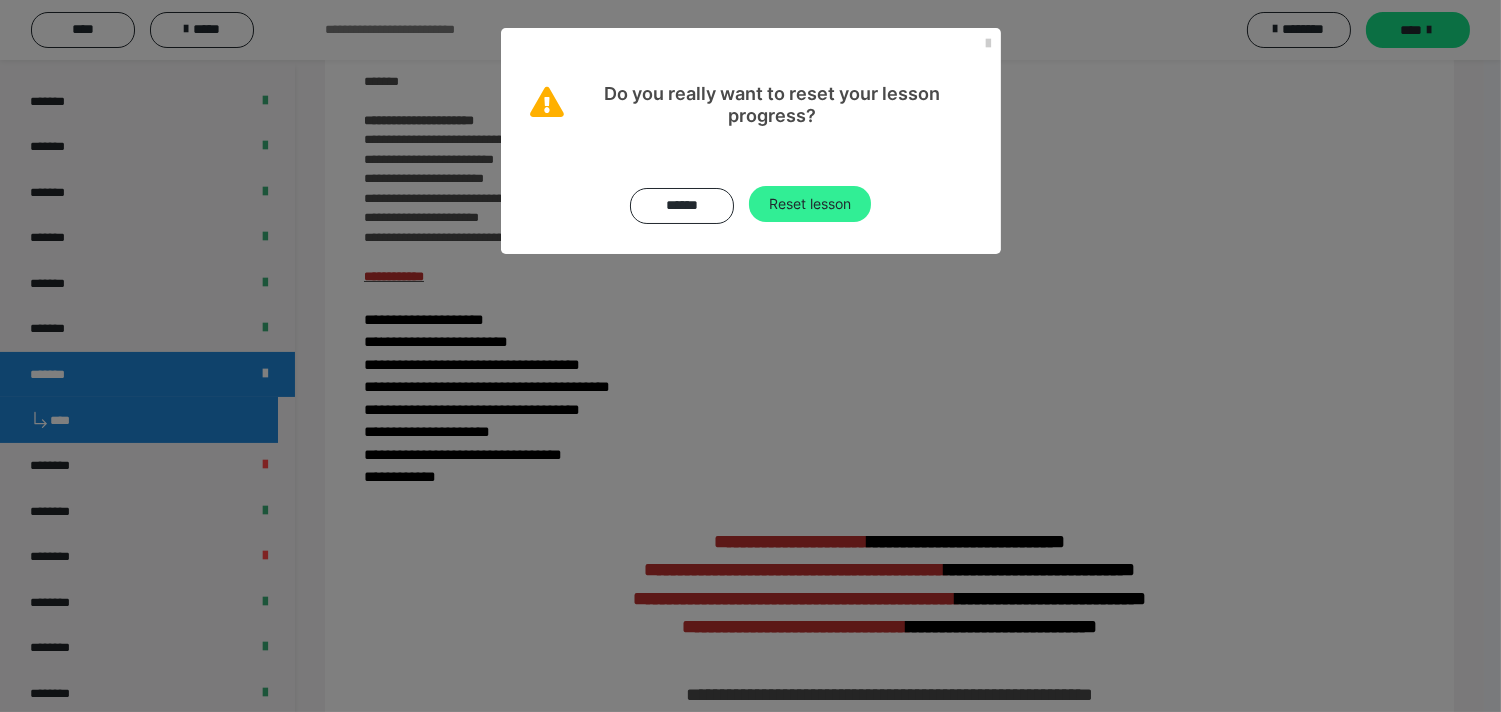 click on "Reset lesson" at bounding box center [810, 204] 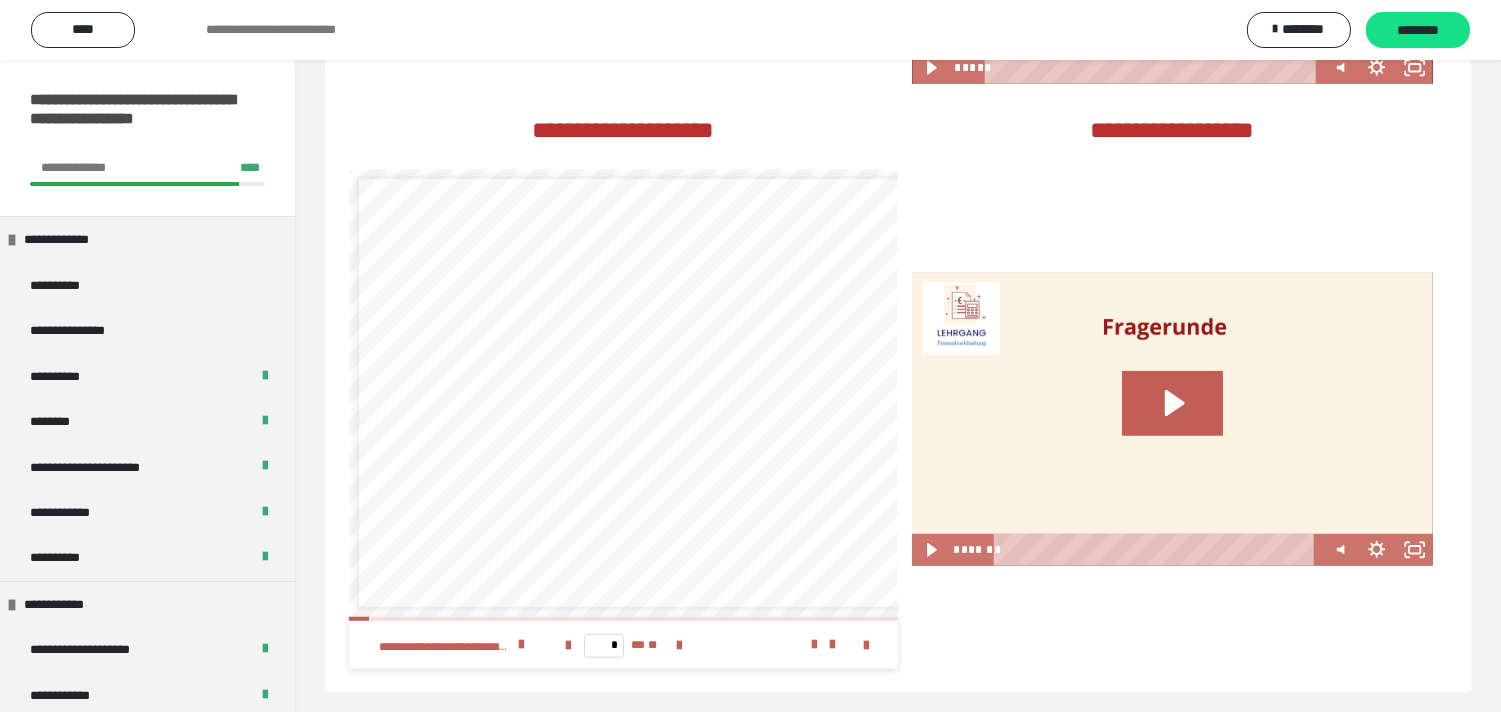 scroll, scrollTop: 2870, scrollLeft: 0, axis: vertical 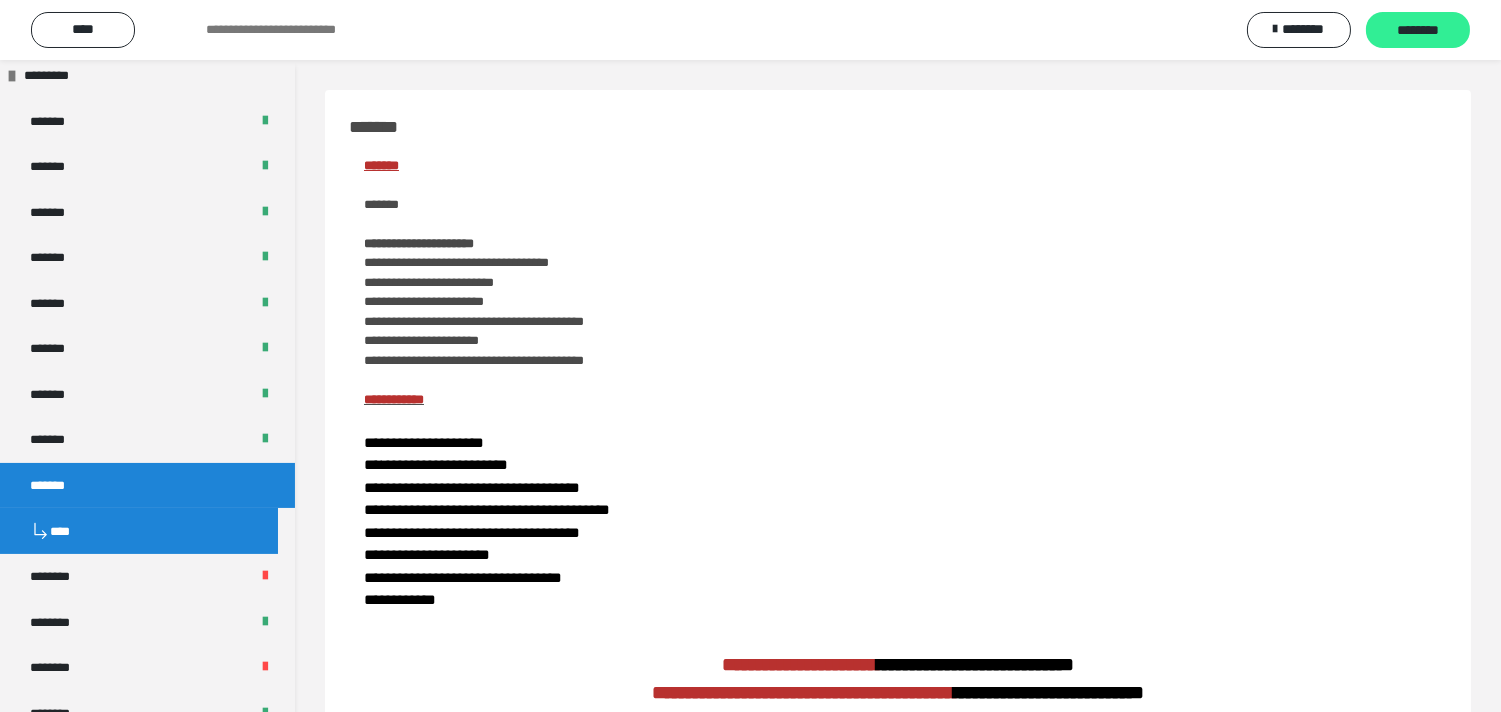 click on "********" at bounding box center (1418, 31) 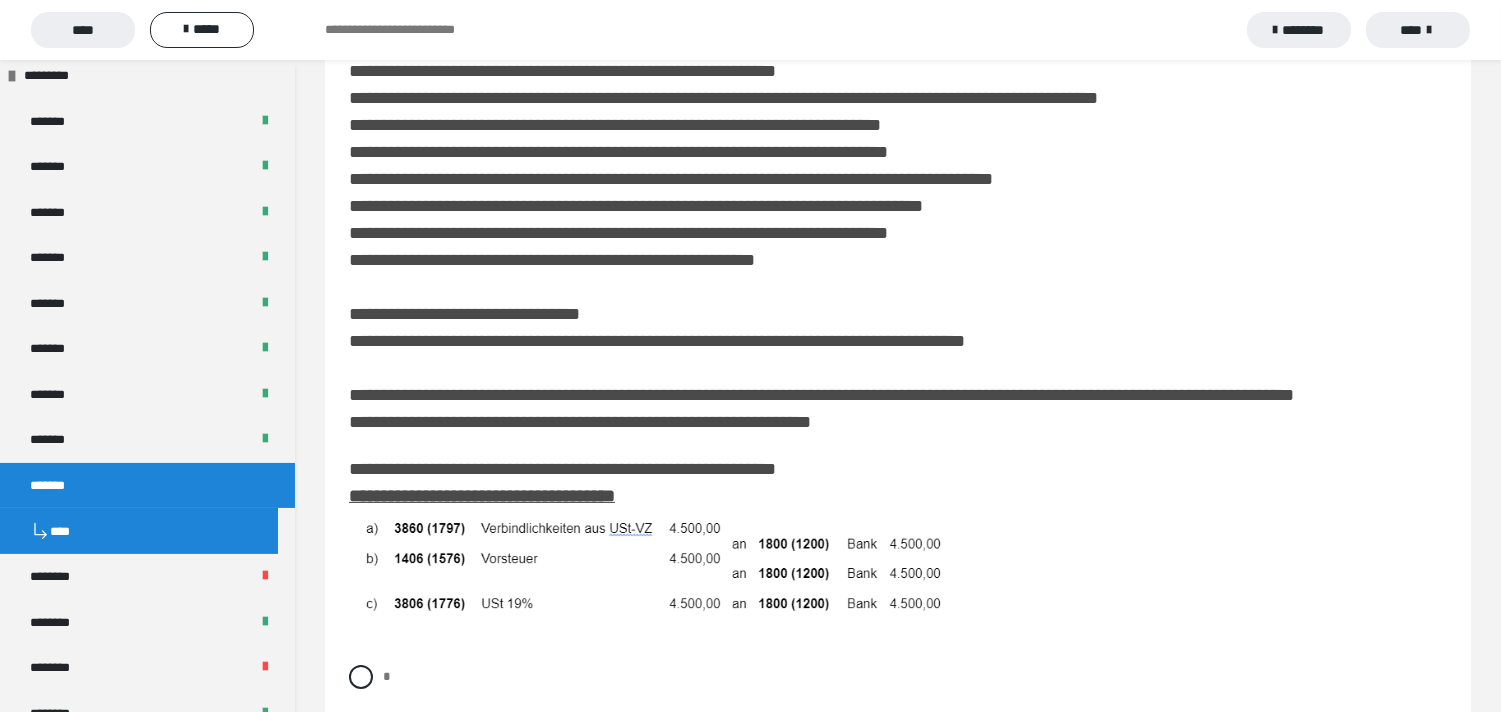 scroll, scrollTop: 777, scrollLeft: 0, axis: vertical 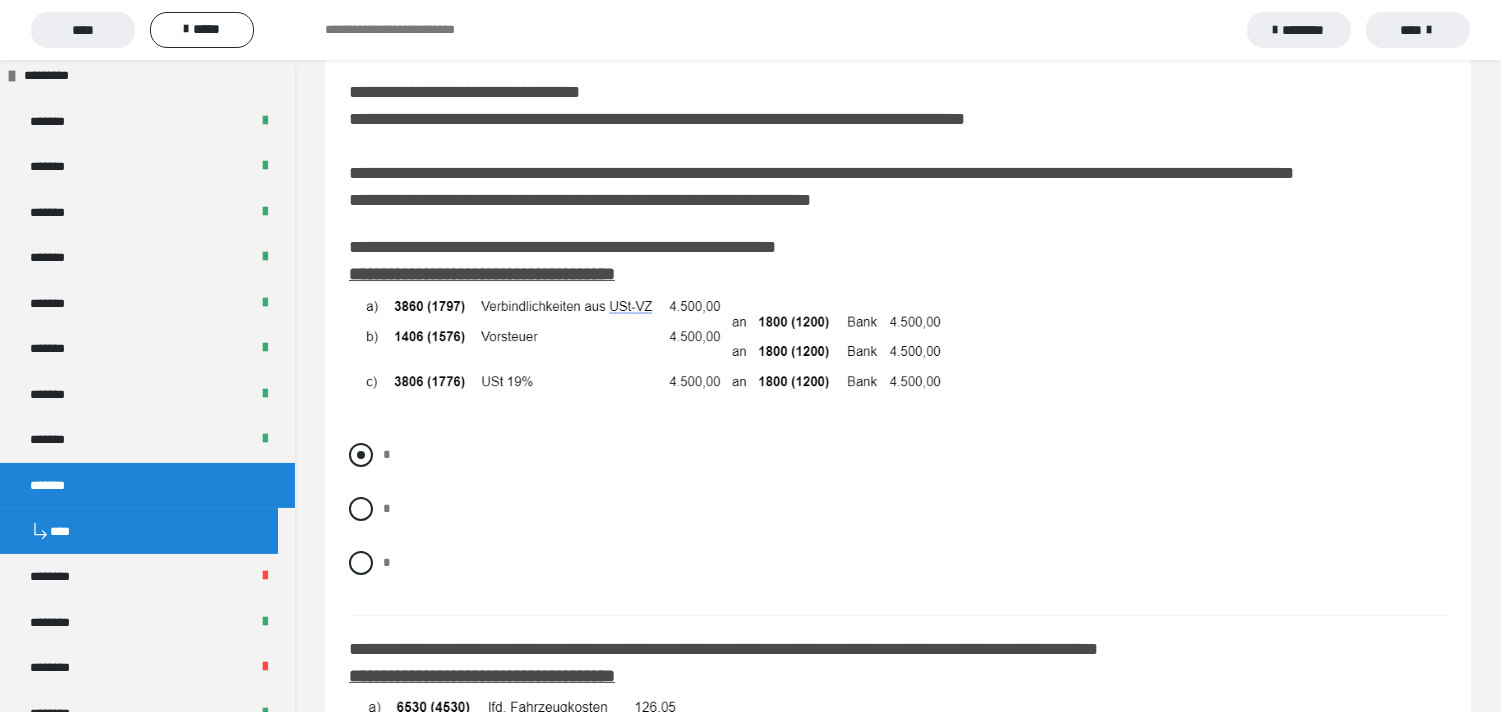 click at bounding box center (361, 455) 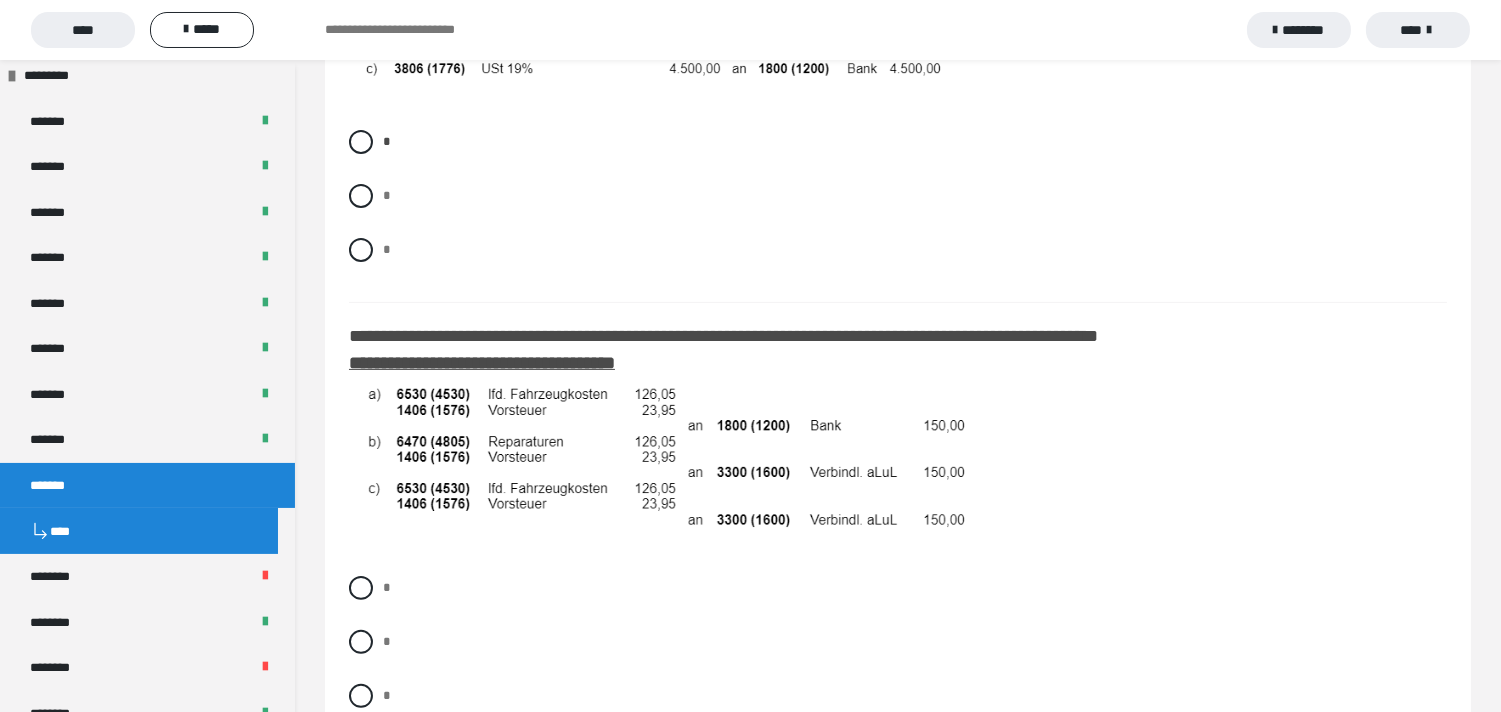 scroll, scrollTop: 1222, scrollLeft: 0, axis: vertical 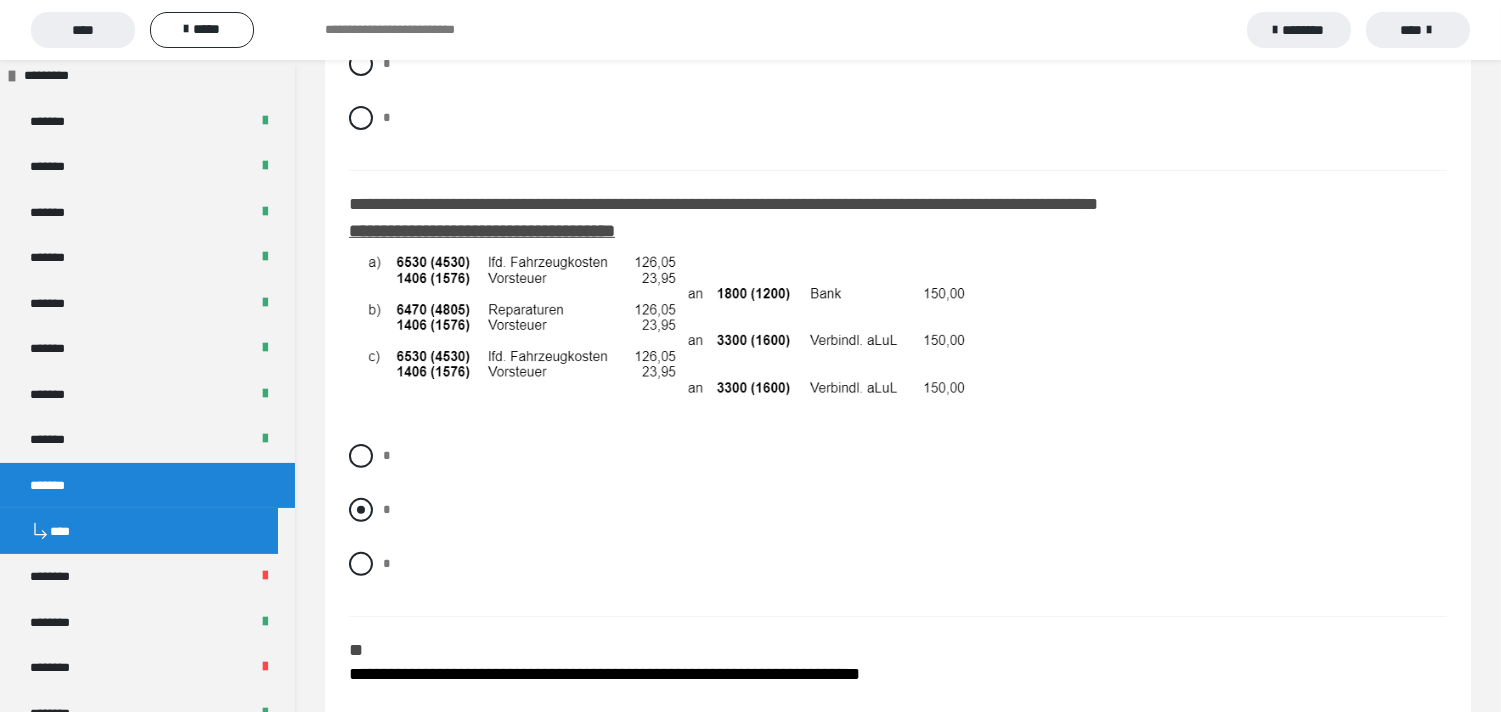 click at bounding box center (361, 510) 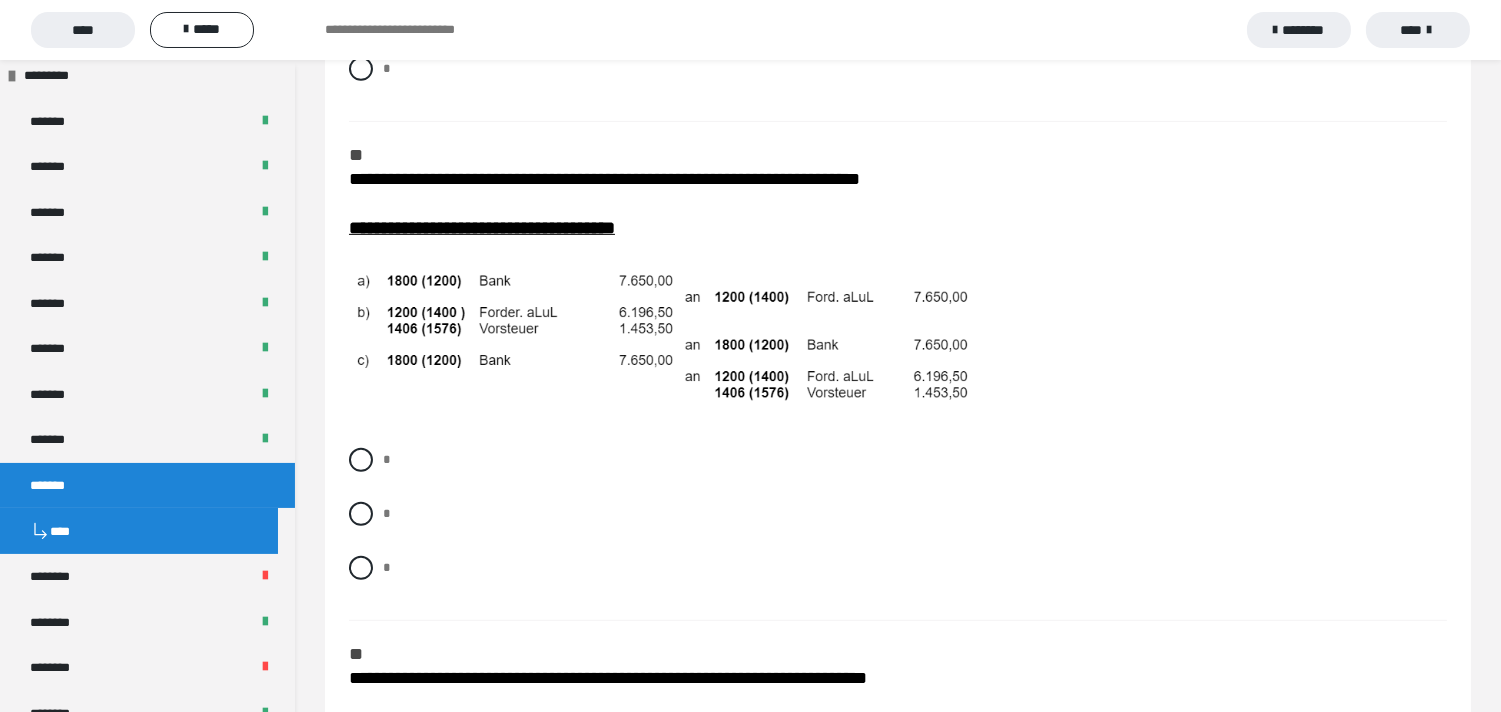 scroll, scrollTop: 1777, scrollLeft: 0, axis: vertical 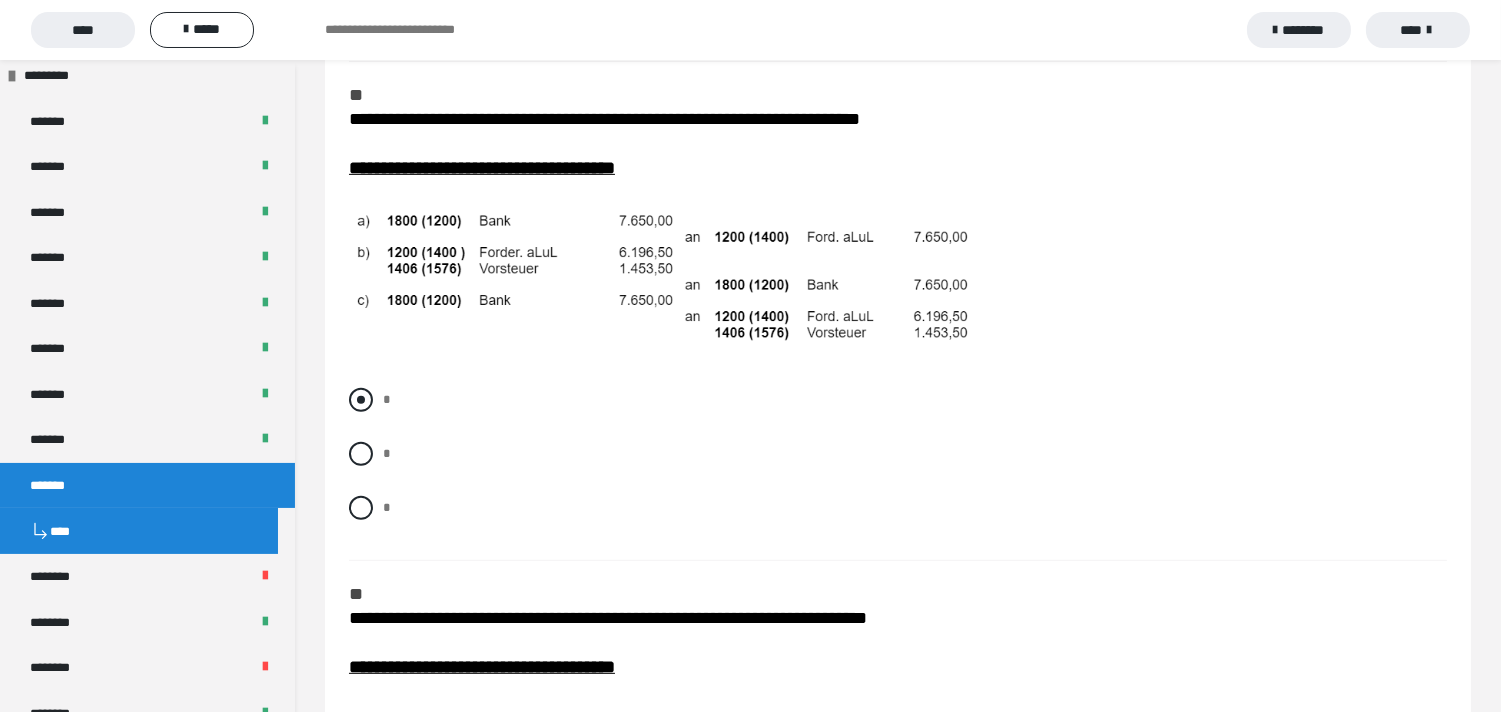 click at bounding box center (361, 400) 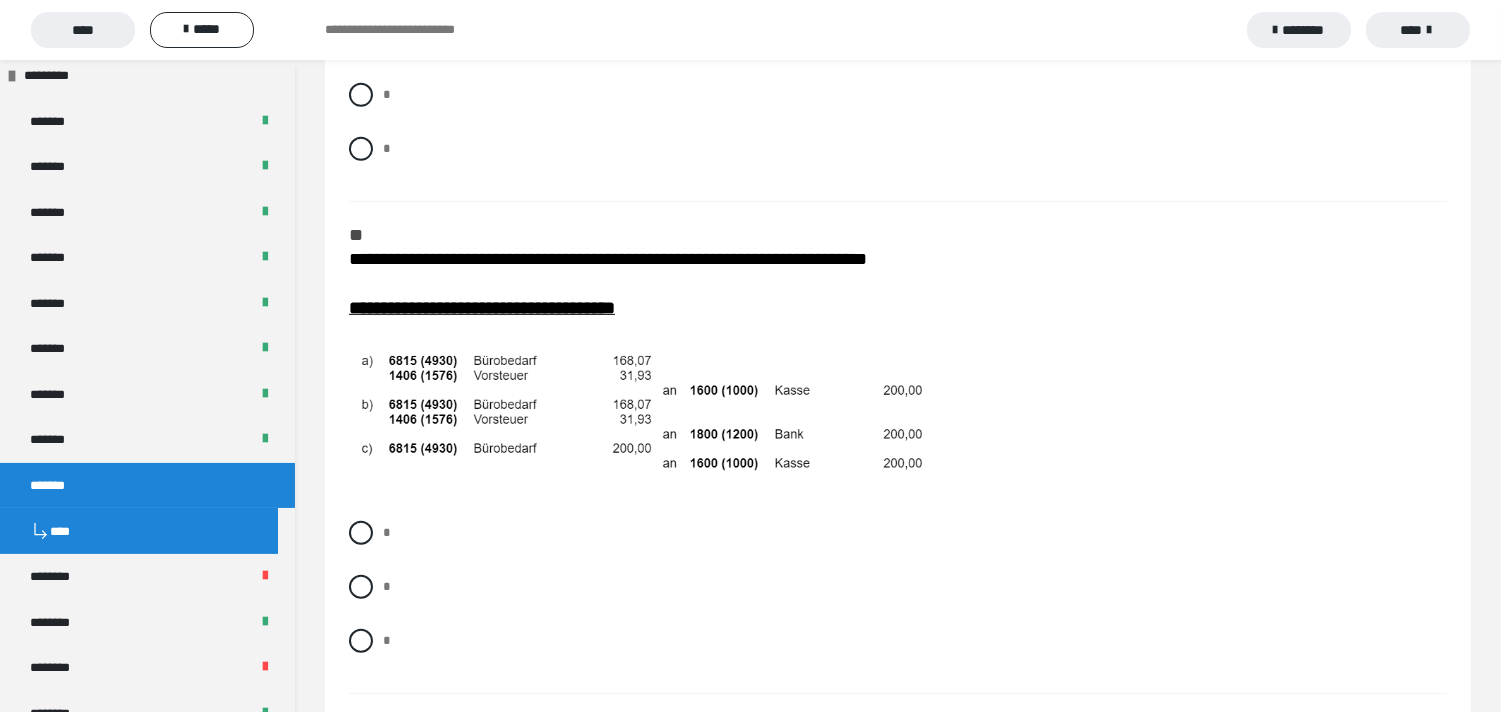 scroll, scrollTop: 2222, scrollLeft: 0, axis: vertical 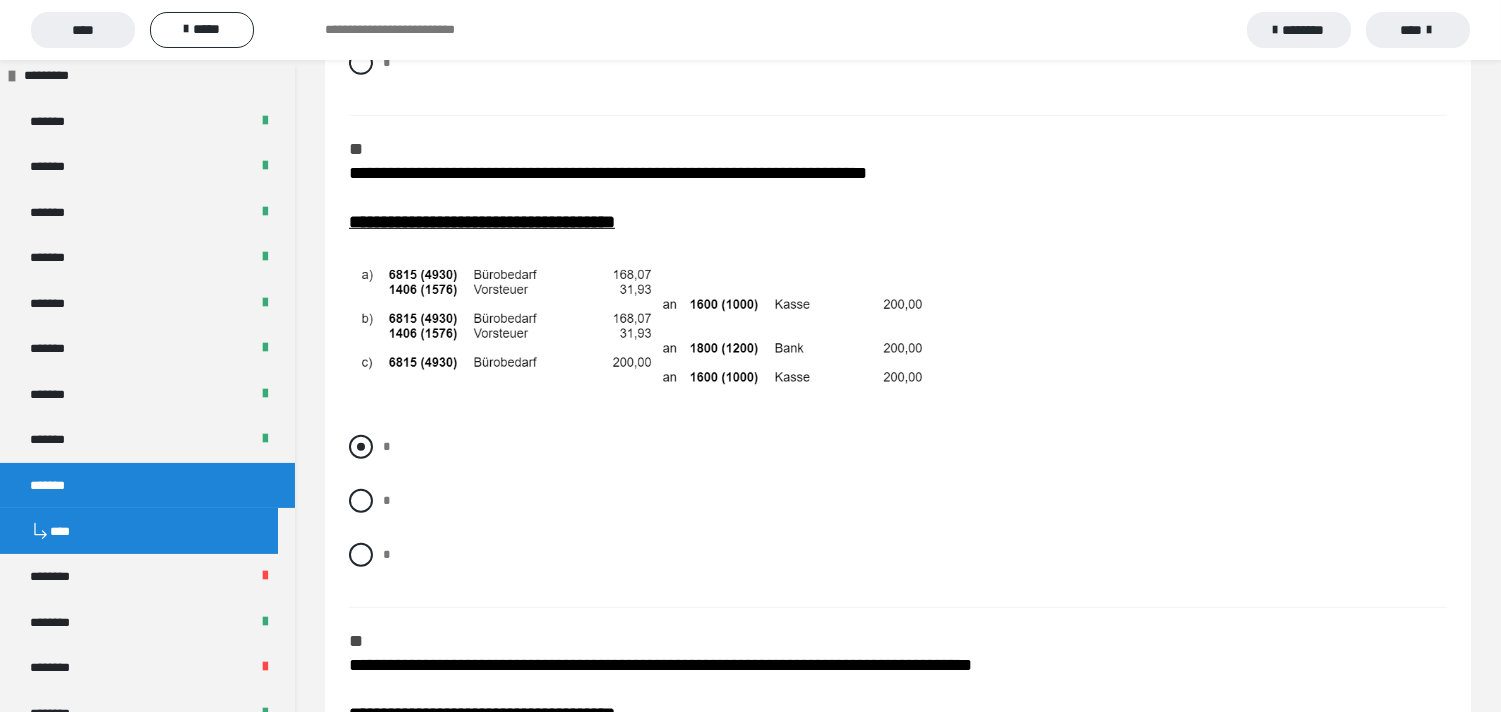 click at bounding box center [361, 447] 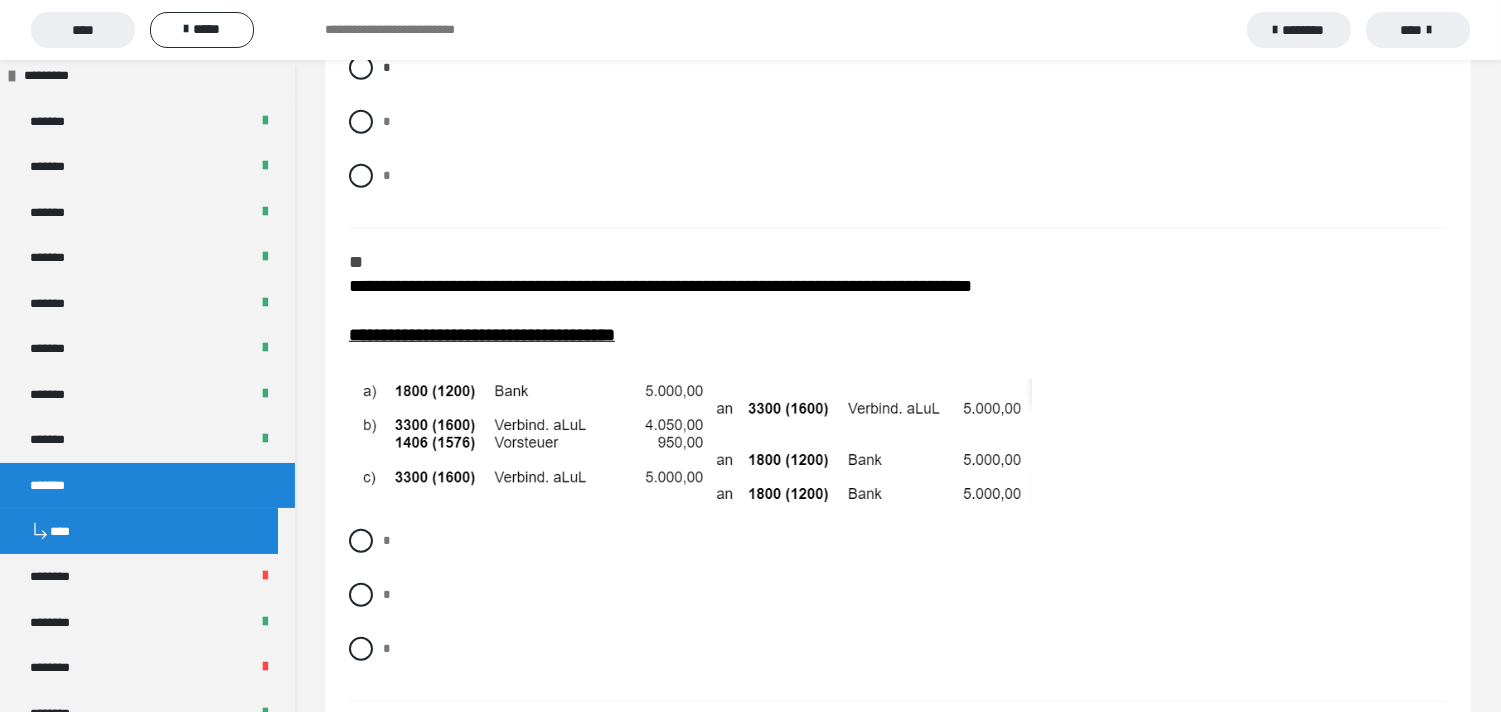 scroll, scrollTop: 2777, scrollLeft: 0, axis: vertical 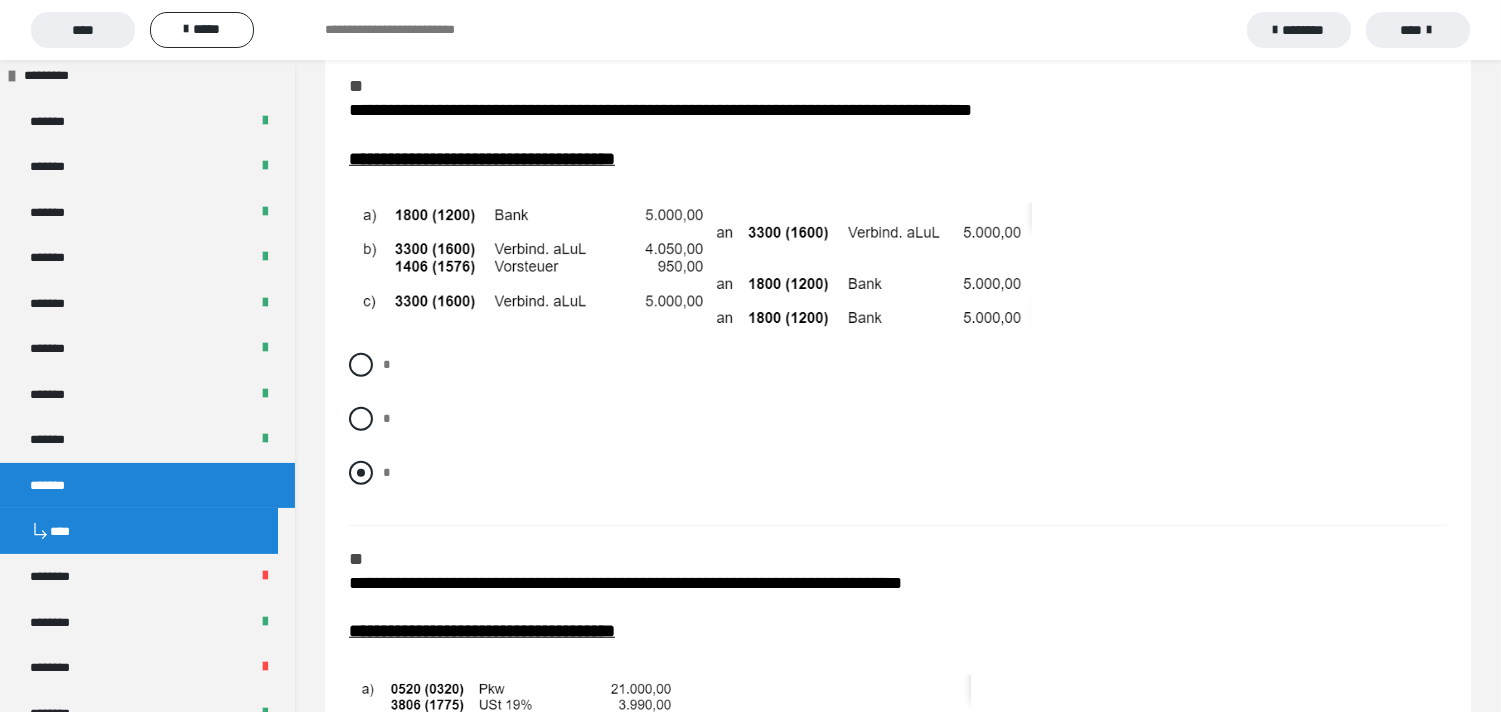 click at bounding box center [361, 473] 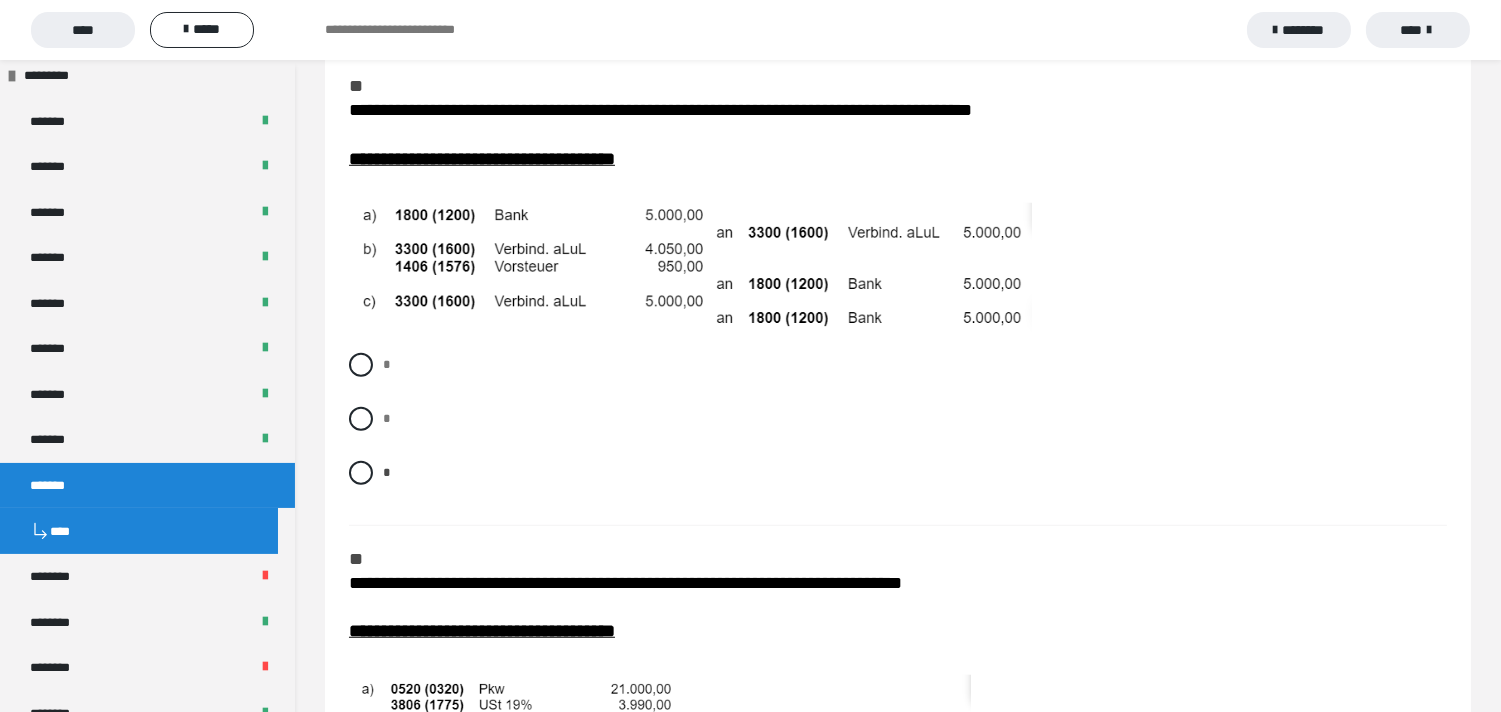 scroll, scrollTop: 3222, scrollLeft: 0, axis: vertical 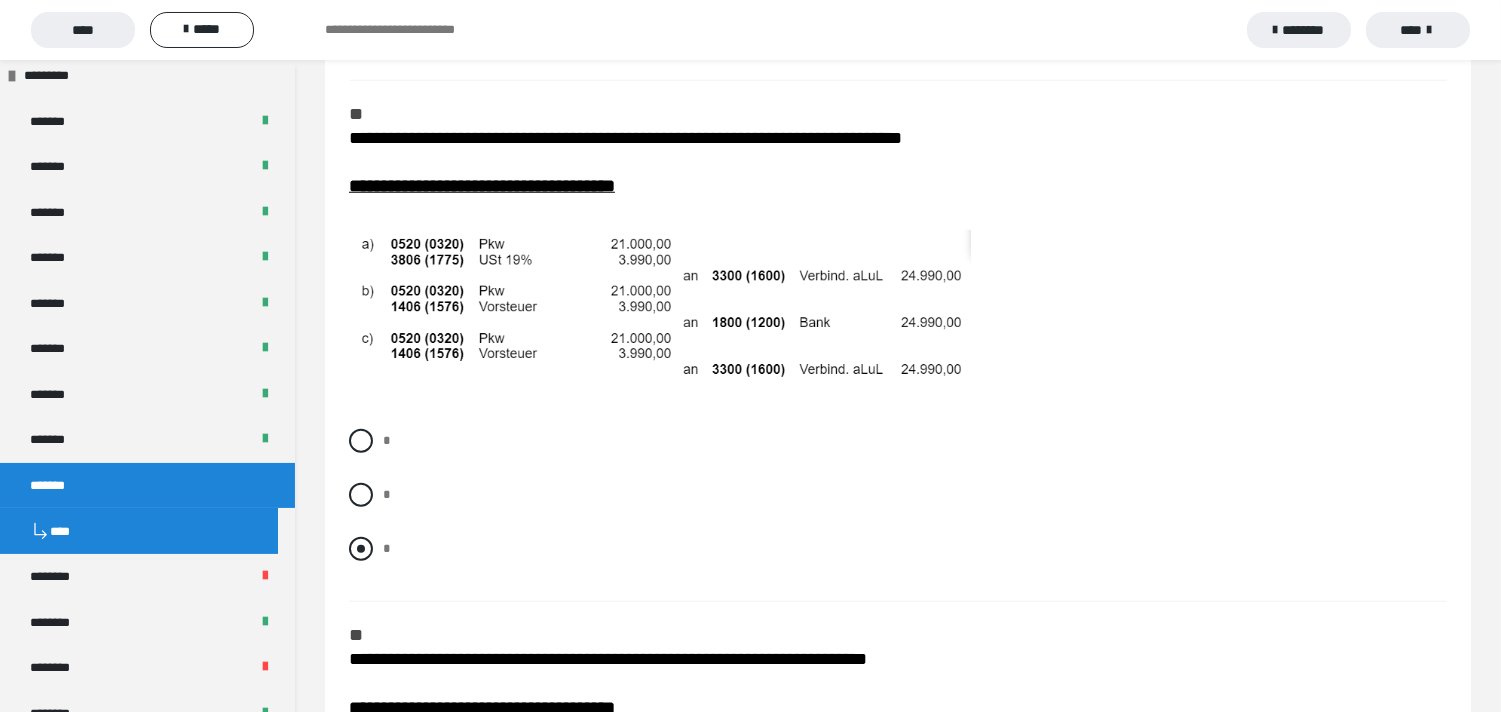 click at bounding box center [361, 549] 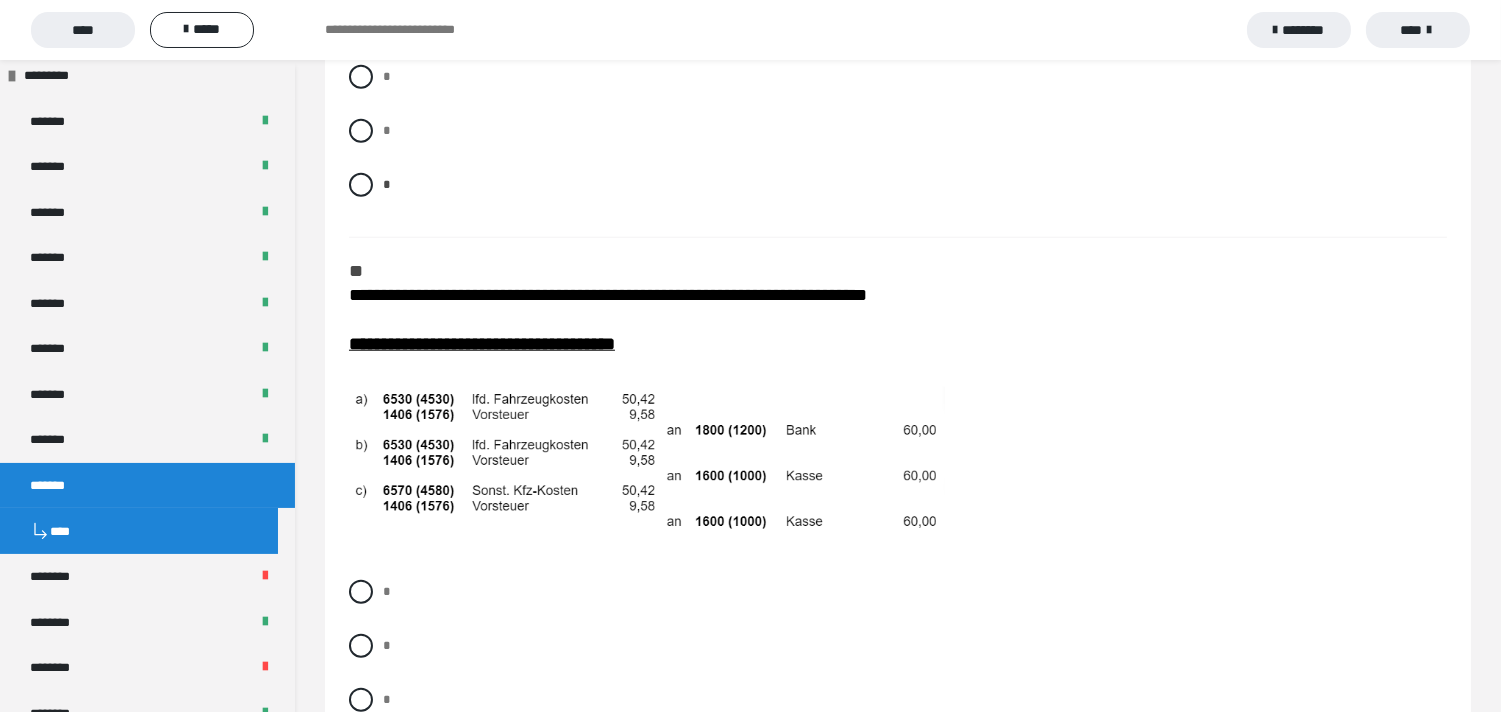 scroll, scrollTop: 3777, scrollLeft: 0, axis: vertical 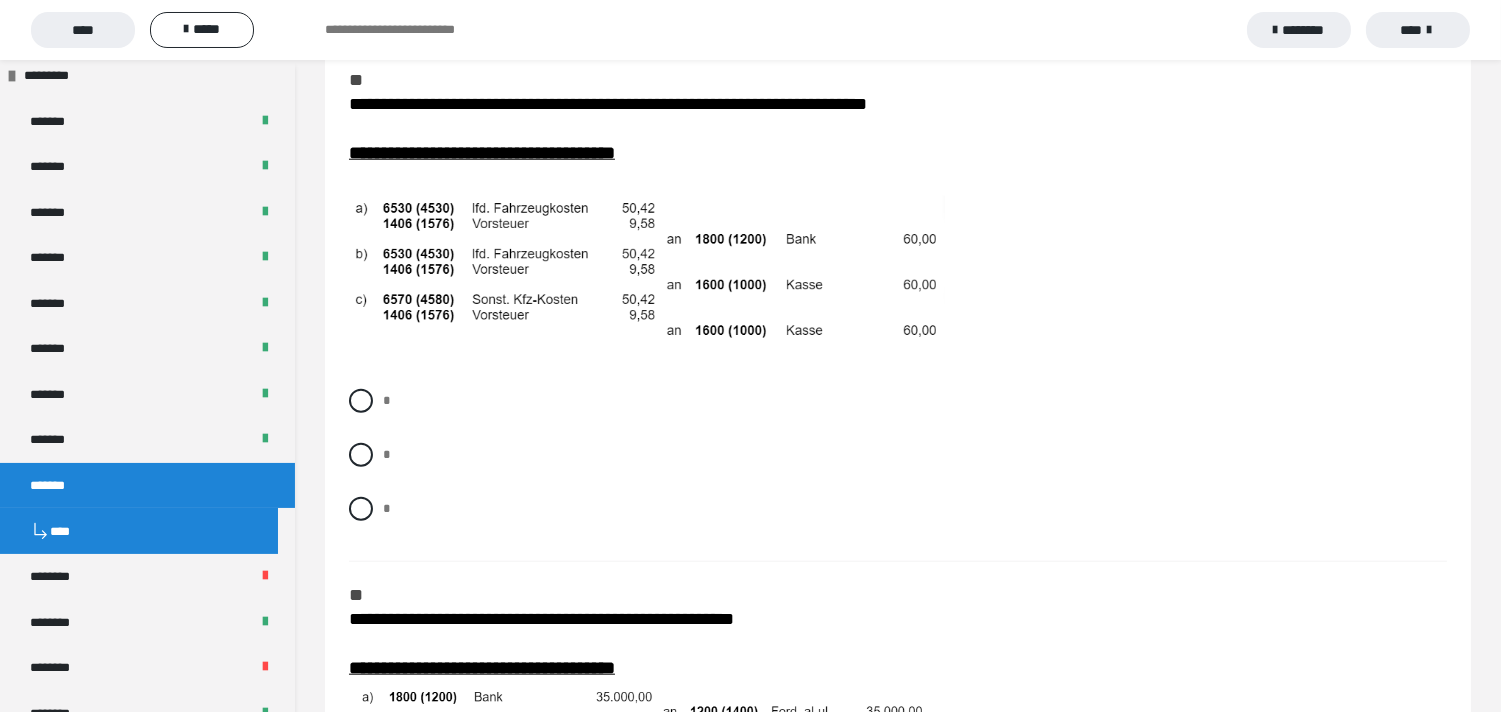 click on "* * *" at bounding box center [898, 470] 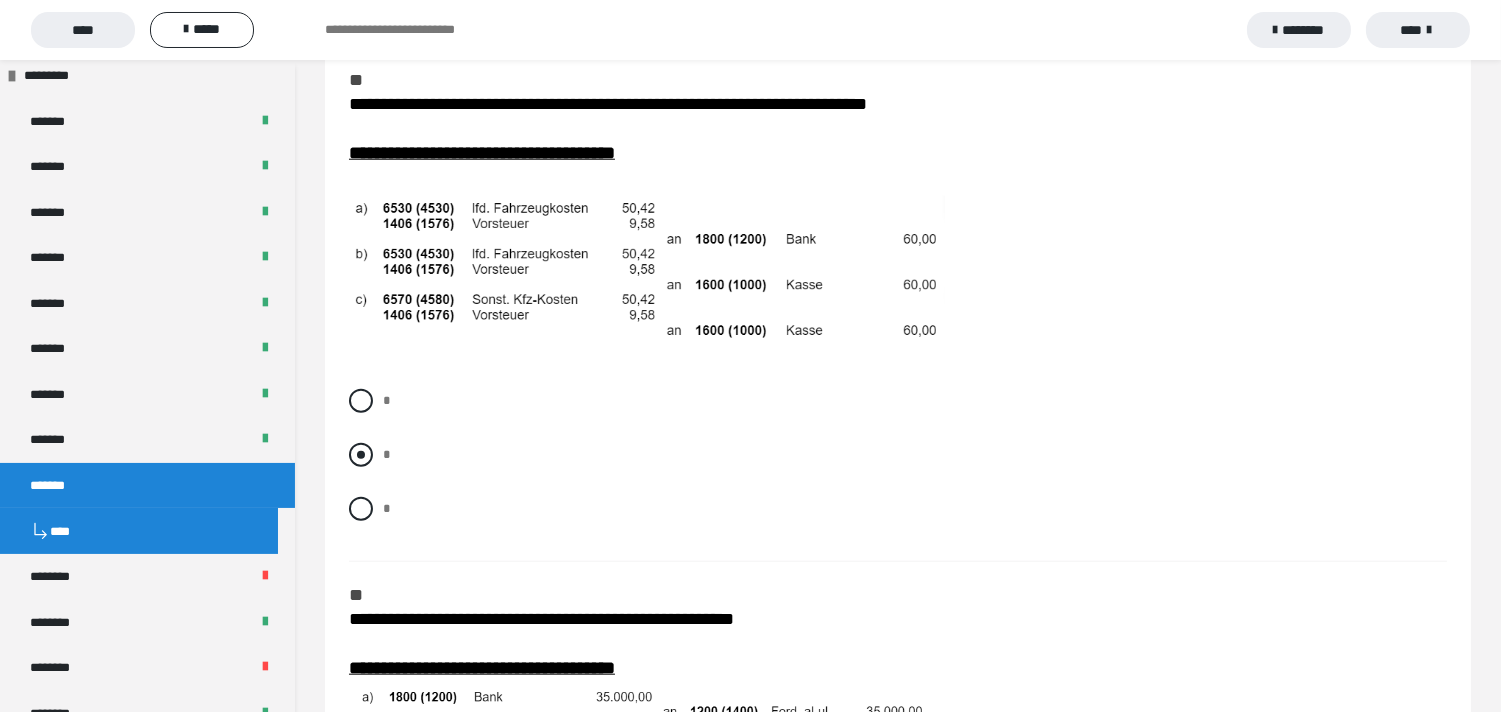 click at bounding box center (361, 455) 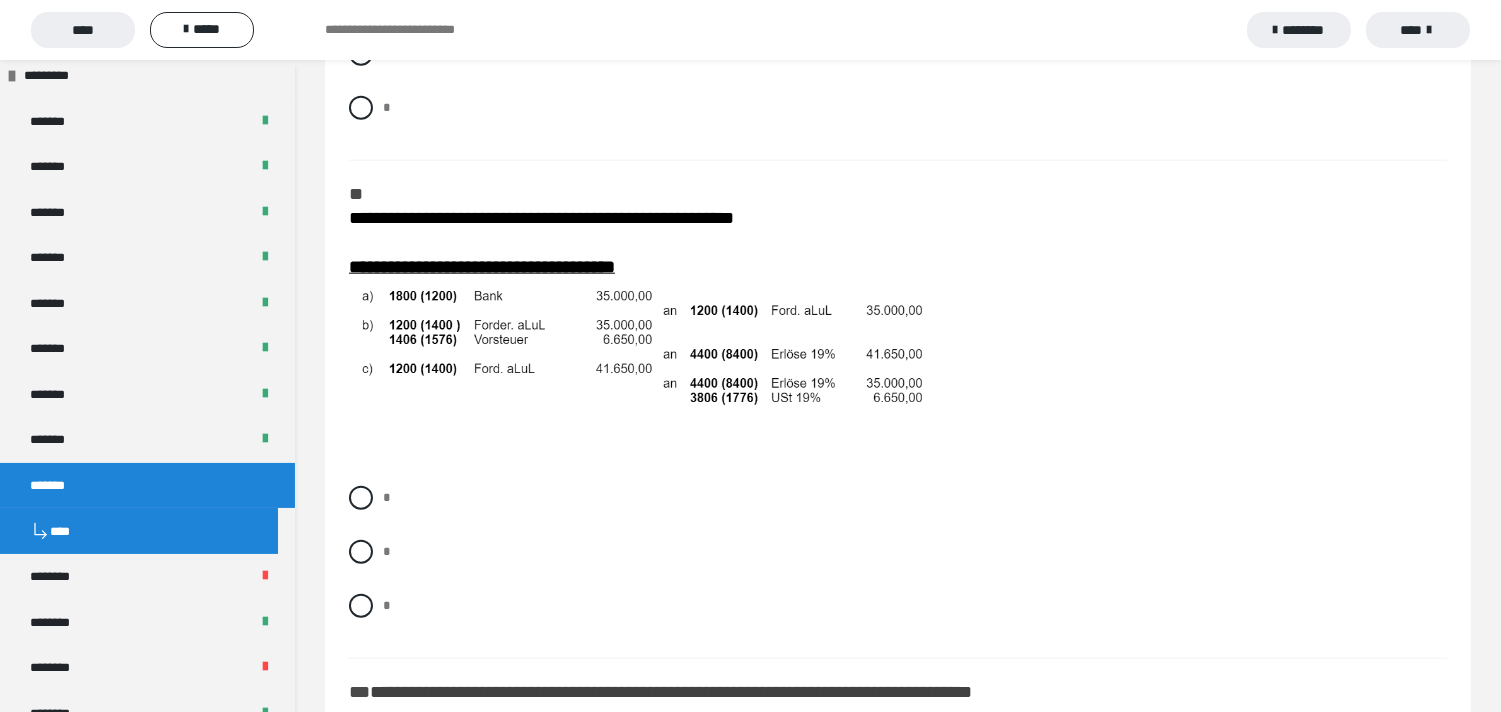 scroll, scrollTop: 4222, scrollLeft: 0, axis: vertical 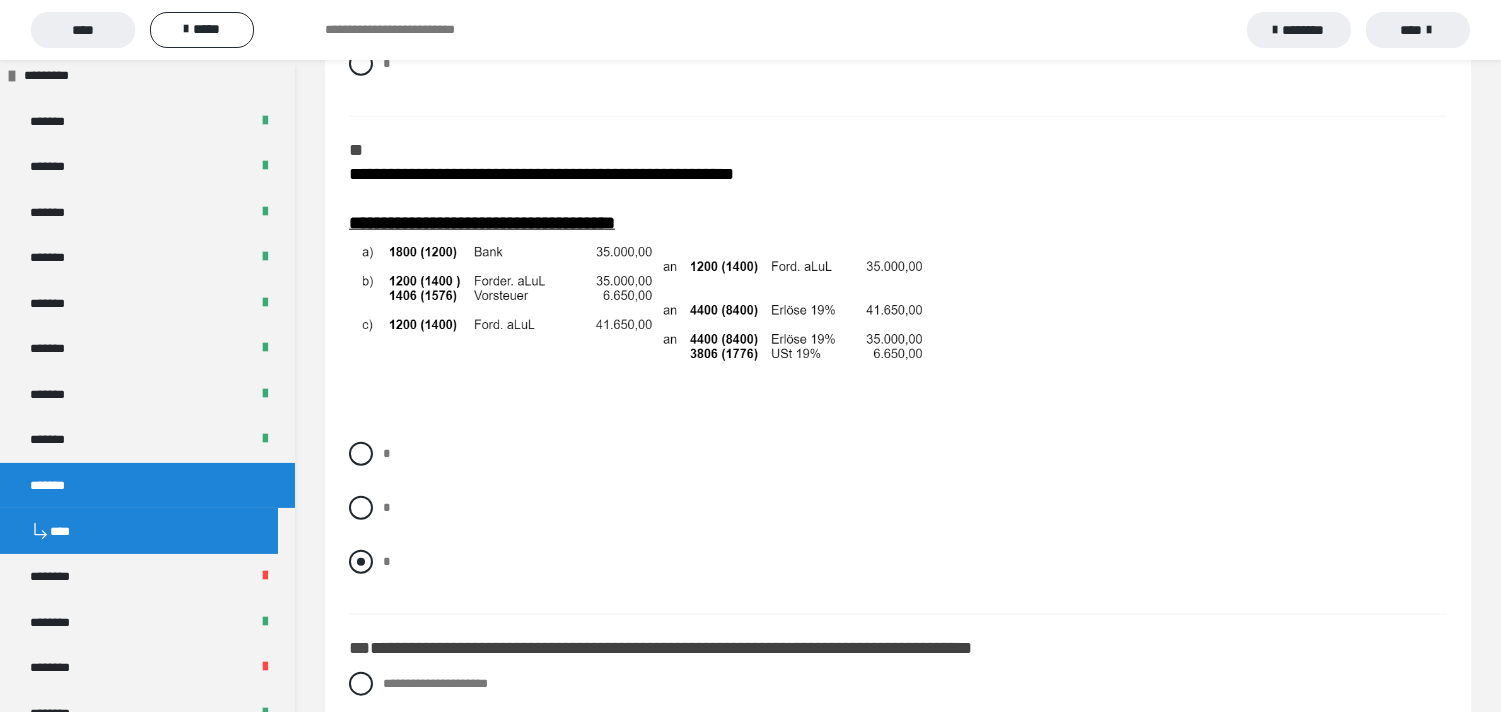 click at bounding box center (361, 562) 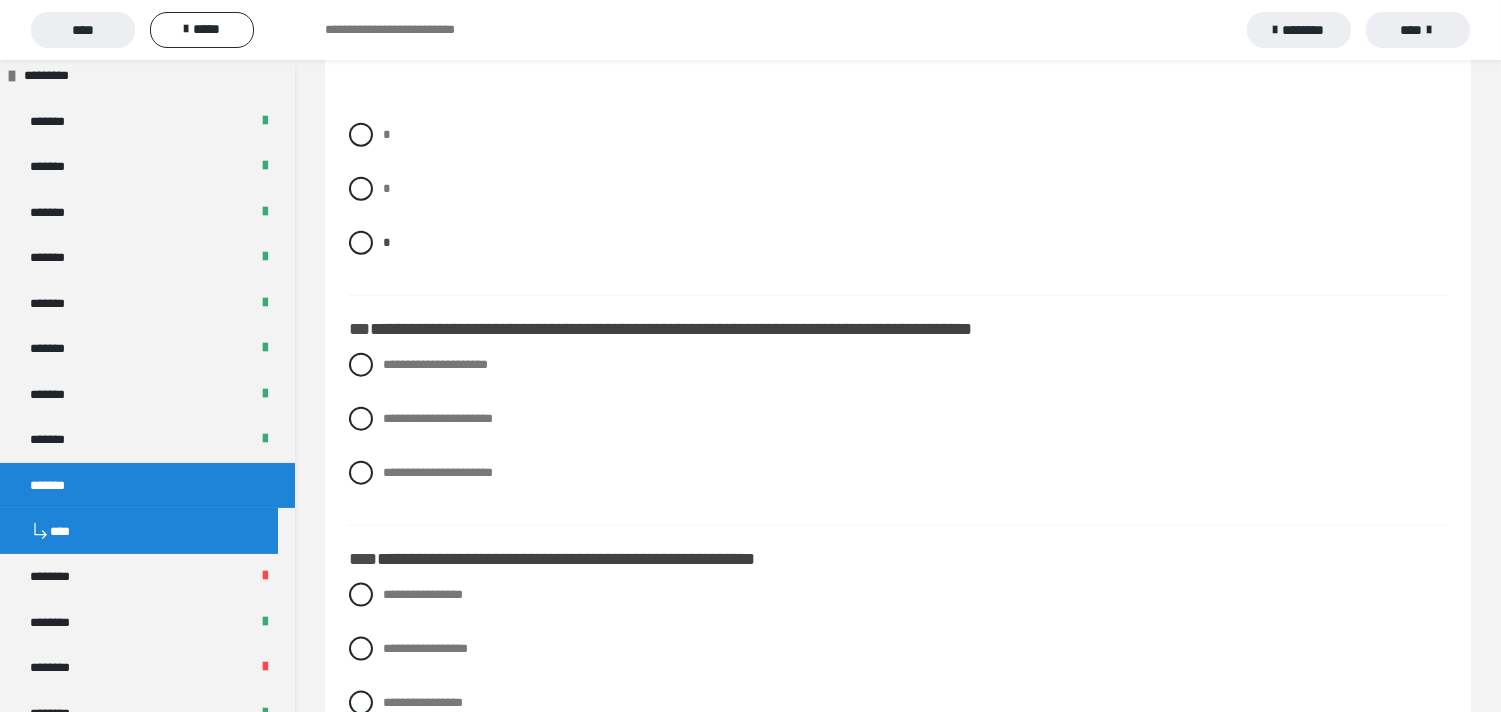 scroll, scrollTop: 4555, scrollLeft: 0, axis: vertical 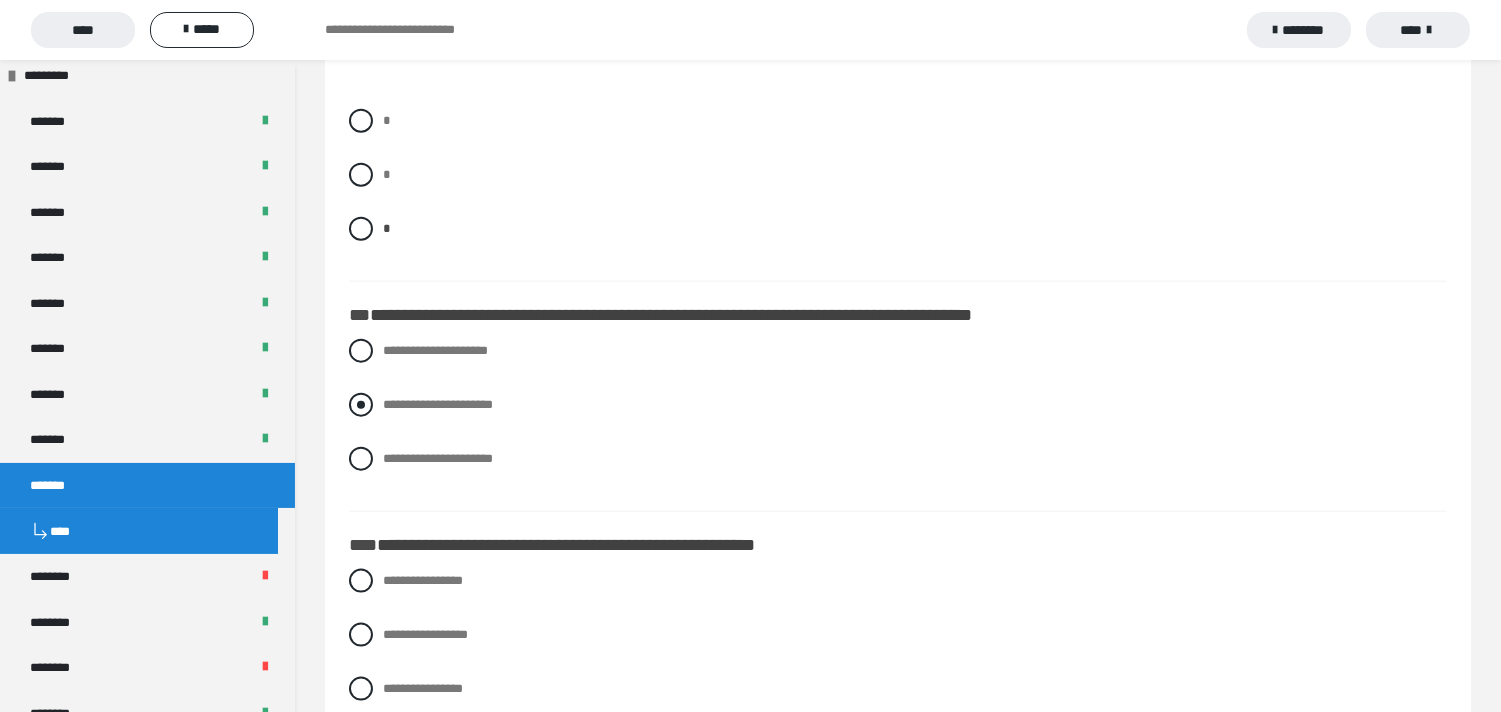 click at bounding box center [361, 405] 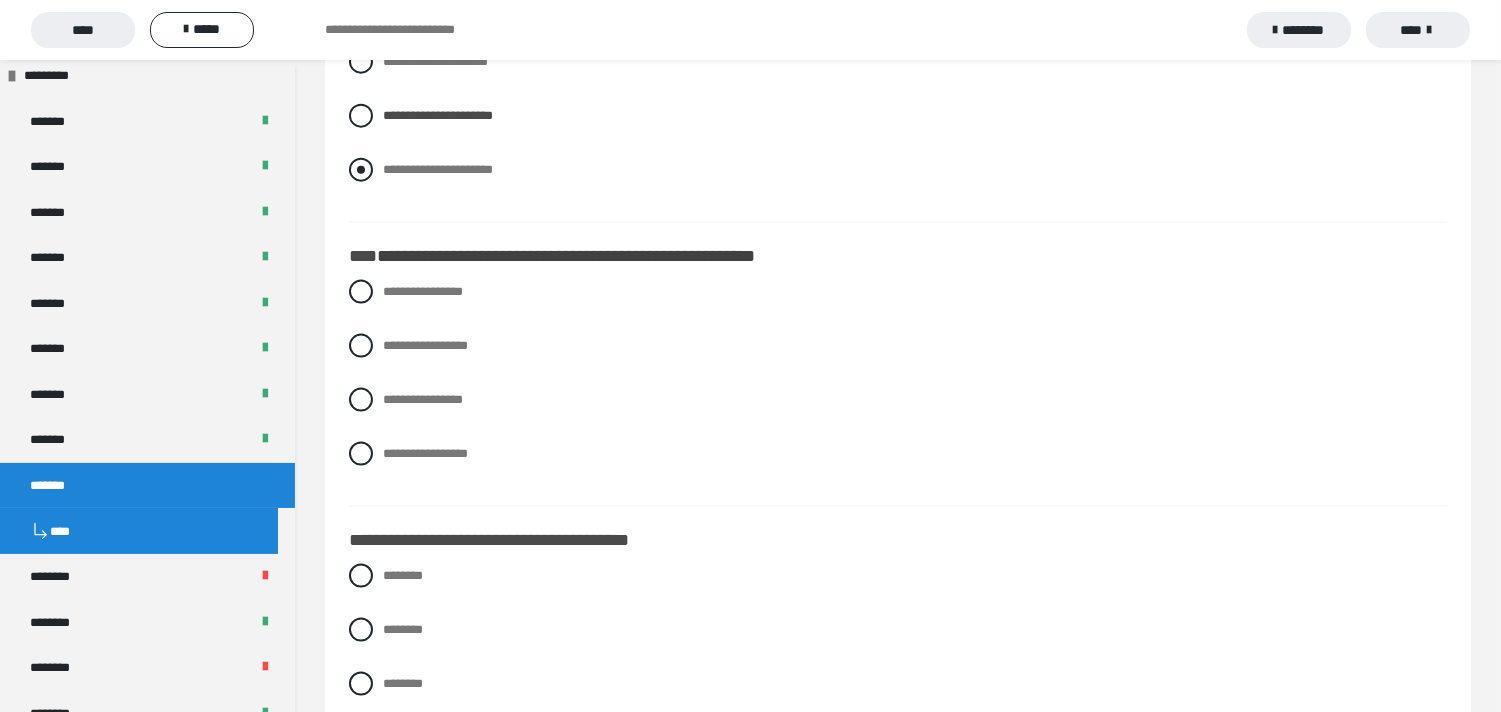 scroll, scrollTop: 4888, scrollLeft: 0, axis: vertical 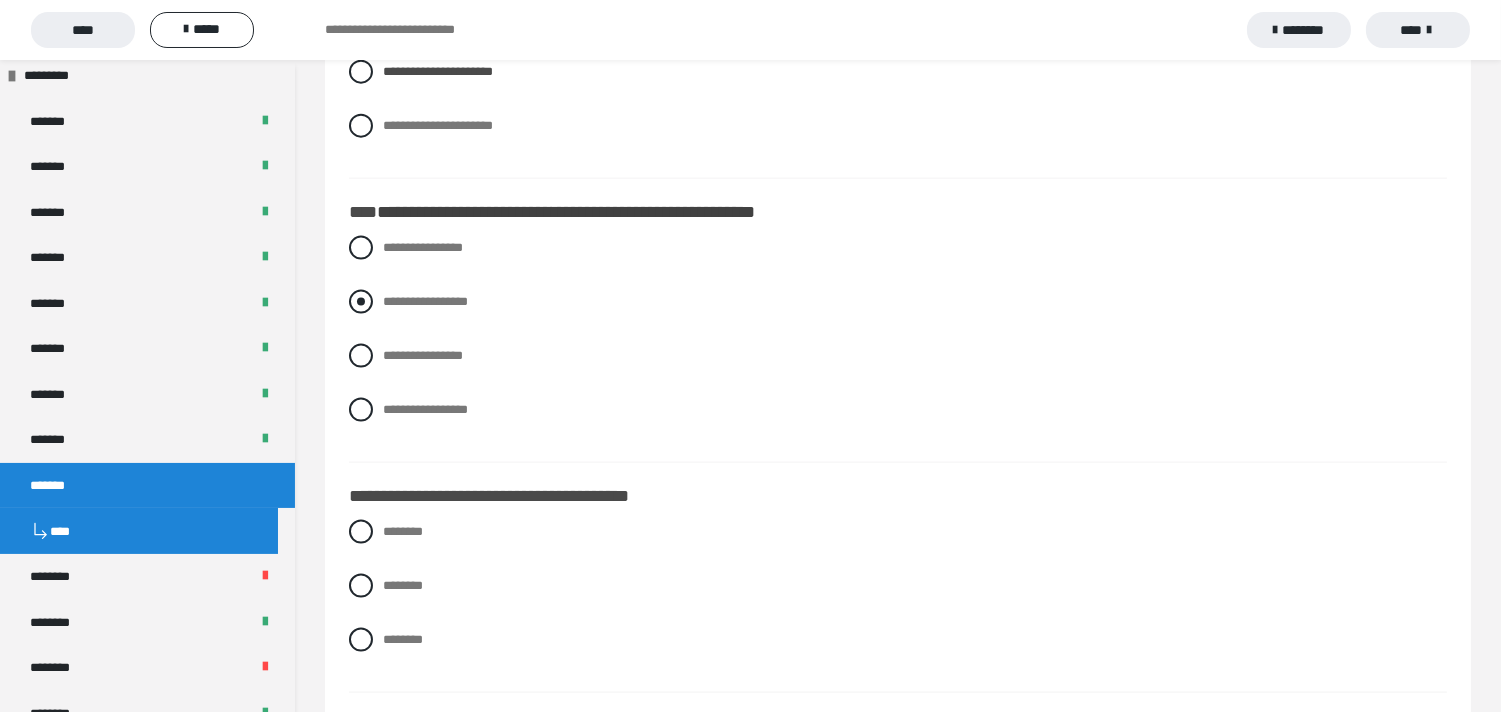 click at bounding box center [361, 302] 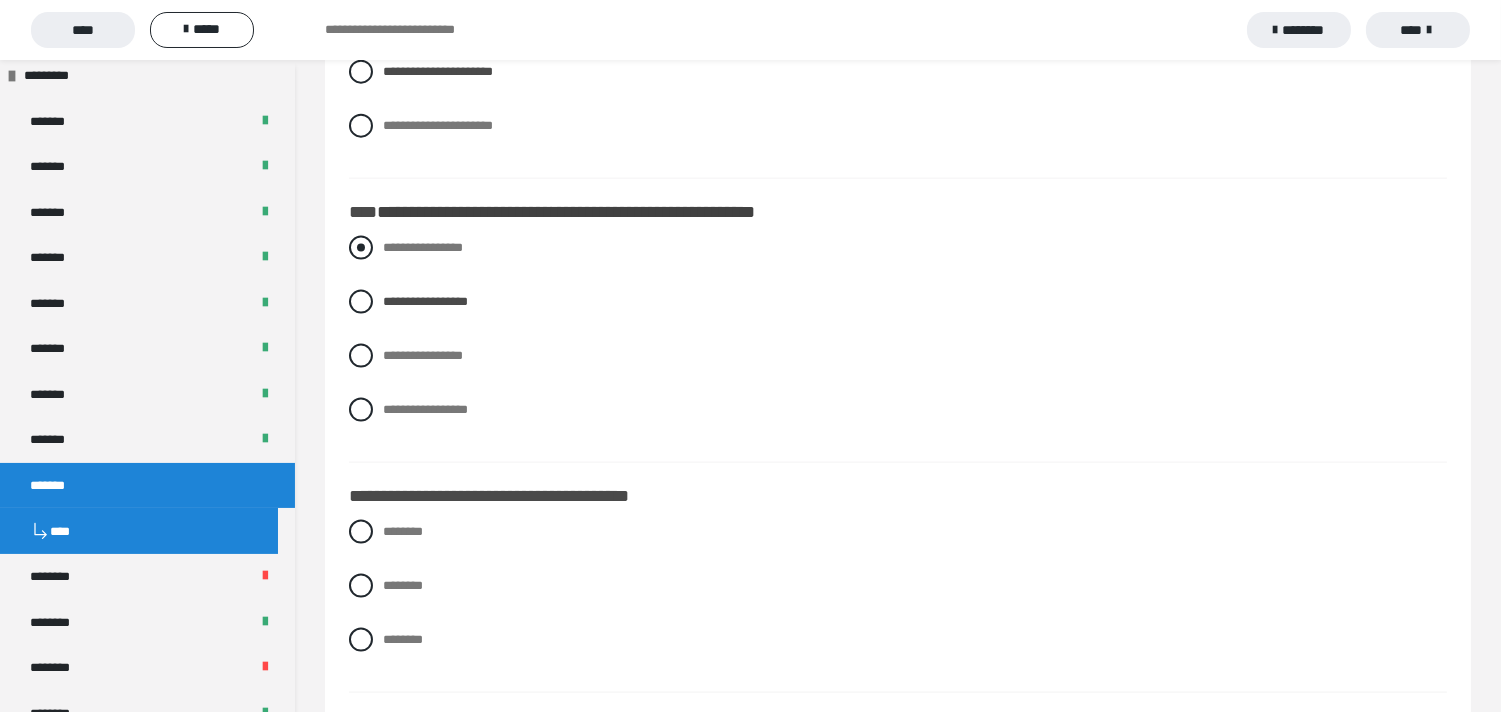 click at bounding box center (361, 248) 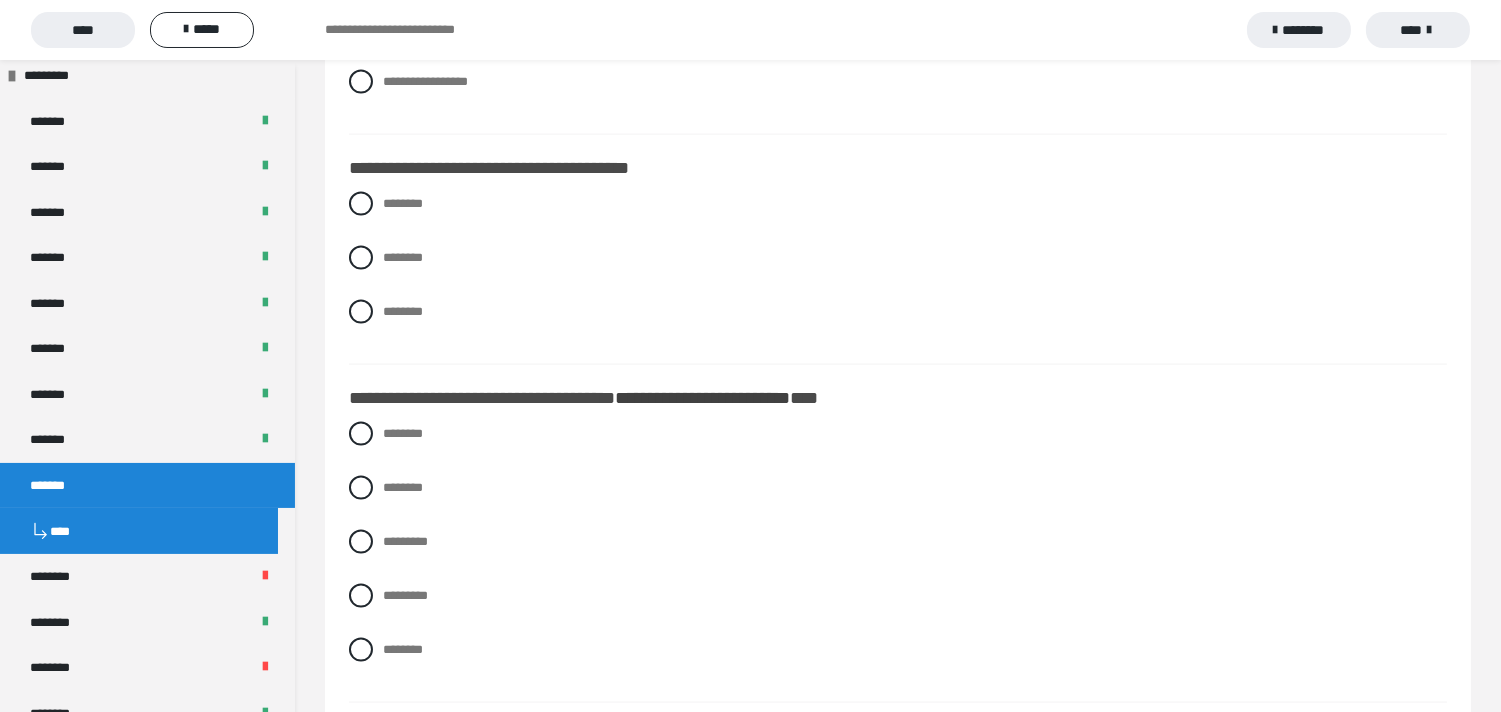 scroll, scrollTop: 5222, scrollLeft: 0, axis: vertical 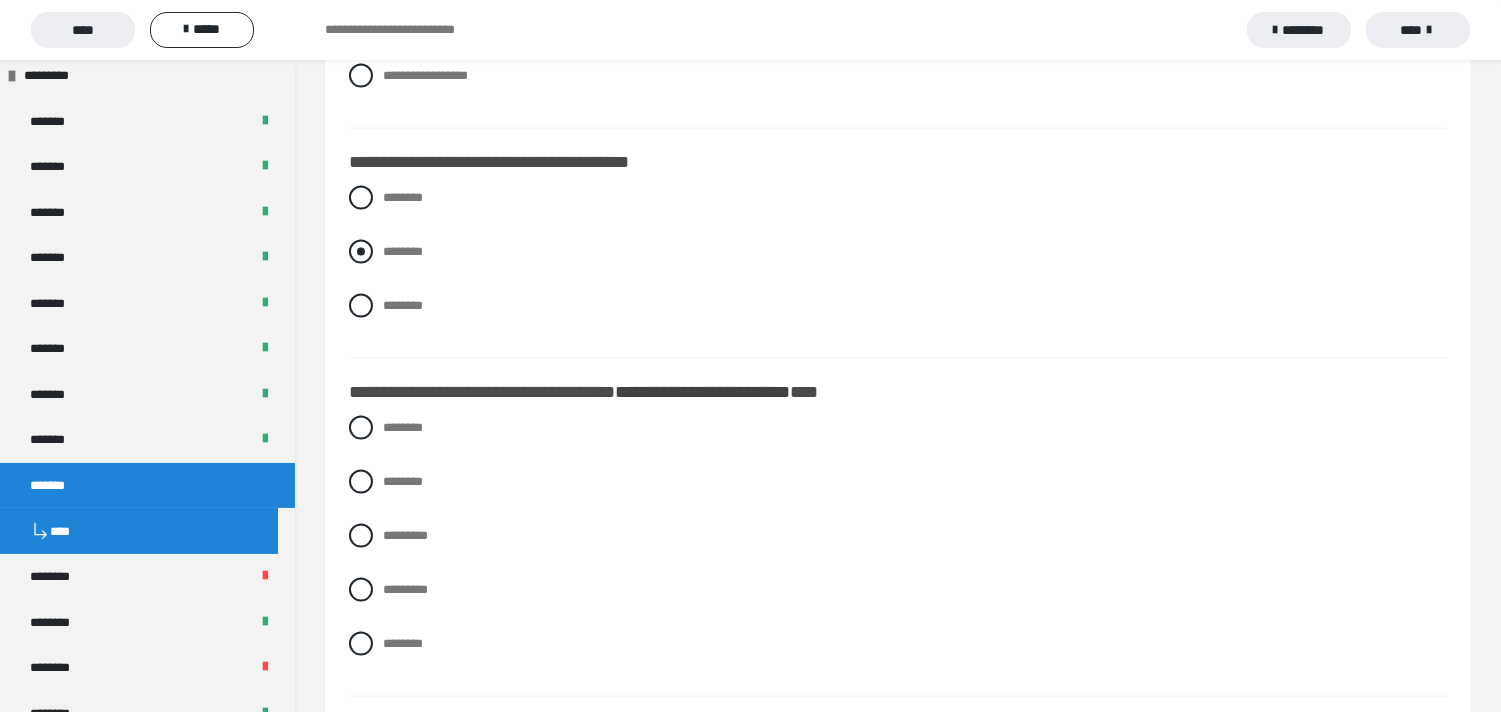 click at bounding box center (361, 252) 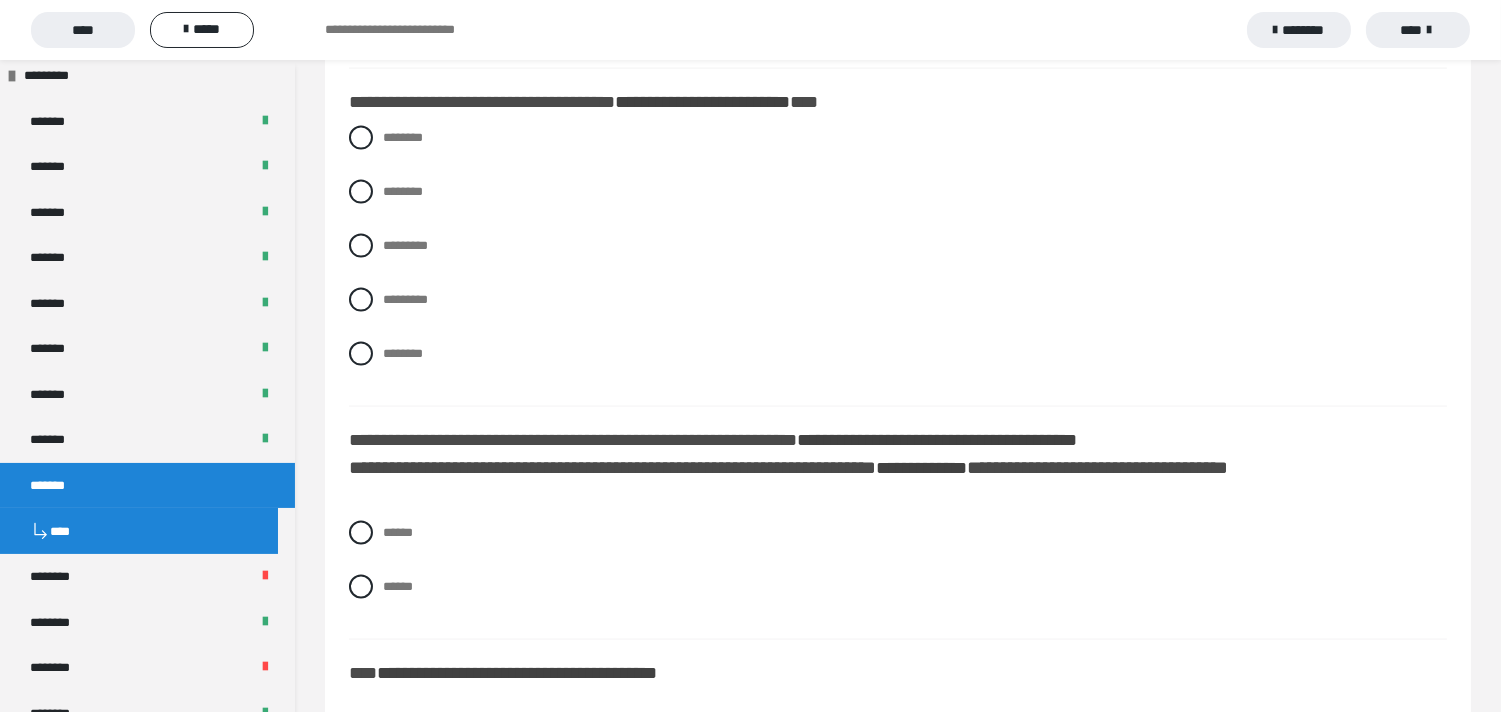 scroll, scrollTop: 5555, scrollLeft: 0, axis: vertical 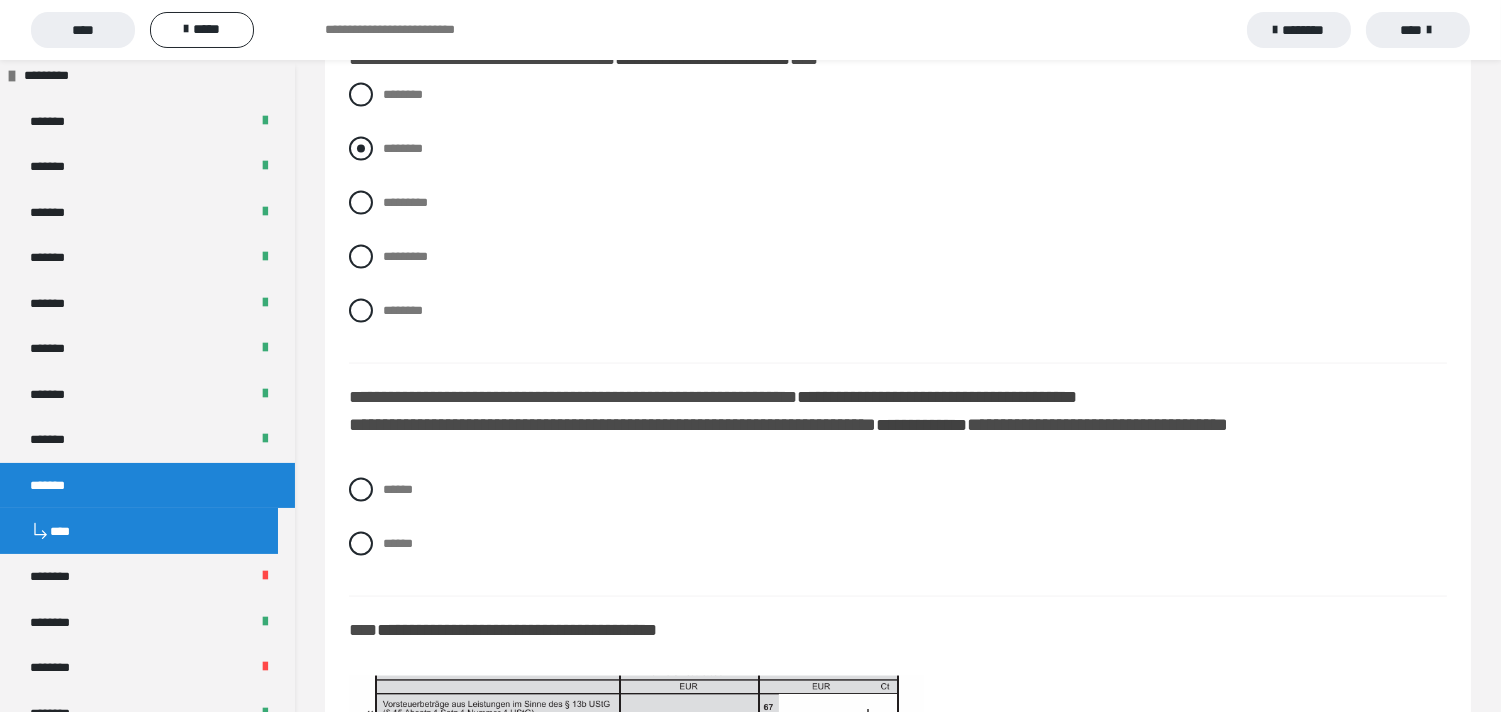 click at bounding box center [361, 149] 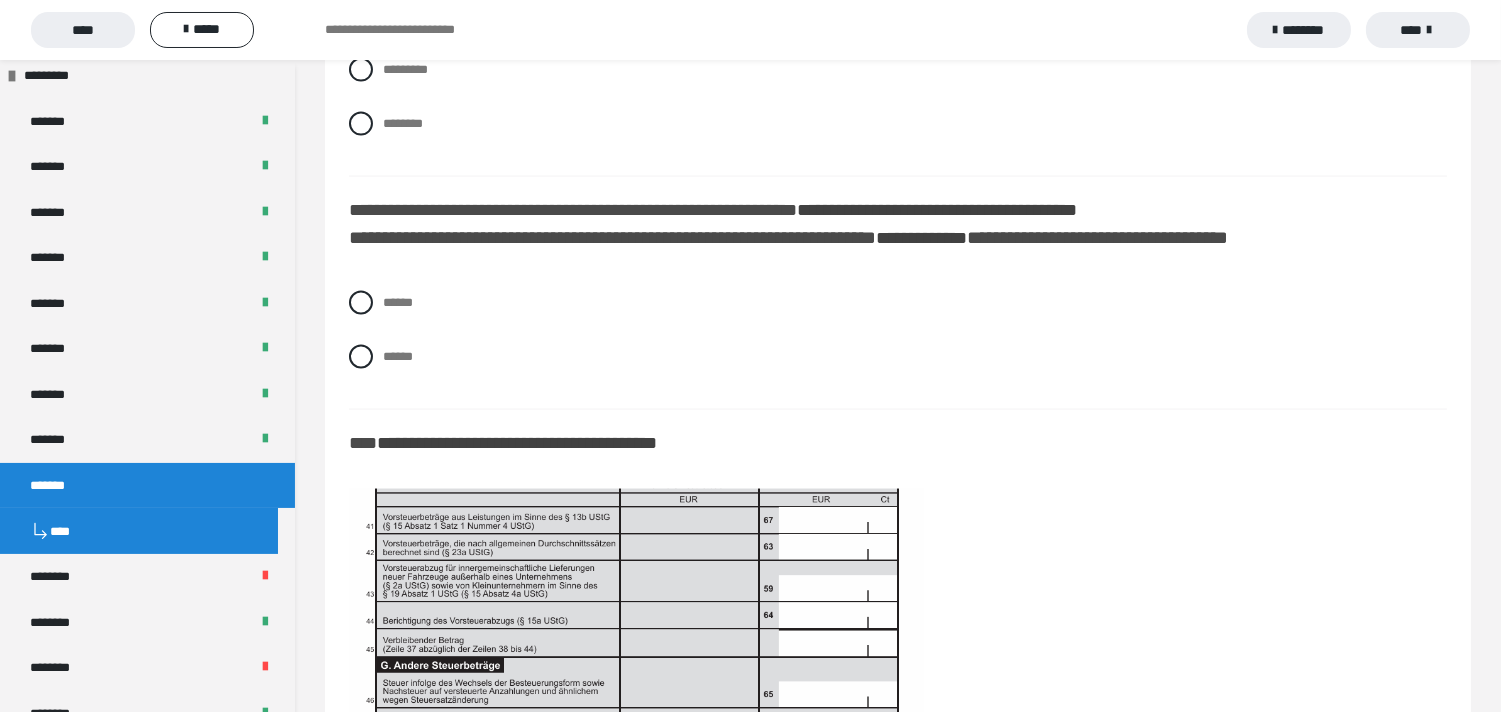scroll, scrollTop: 5777, scrollLeft: 0, axis: vertical 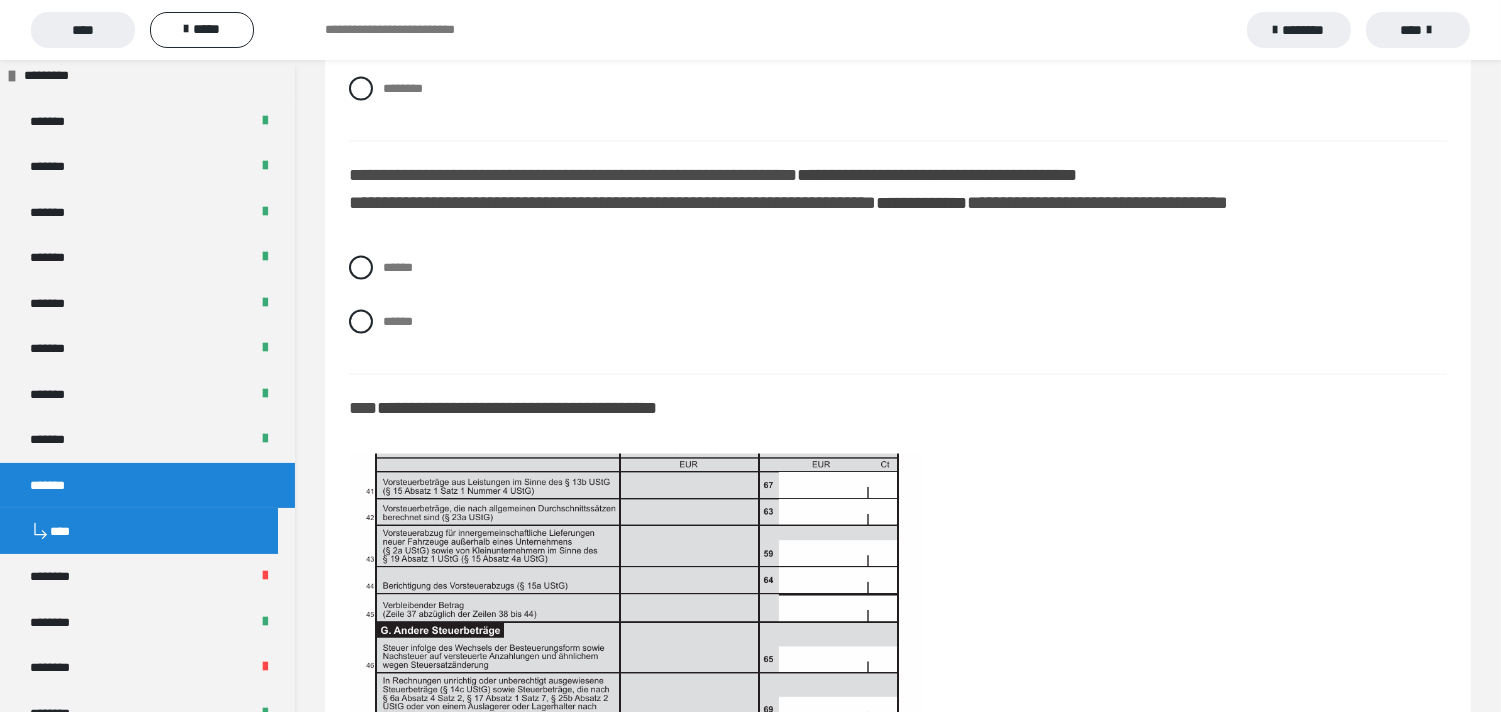 drag, startPoint x: 370, startPoint y: 293, endPoint x: 645, endPoint y: 321, distance: 276.42178 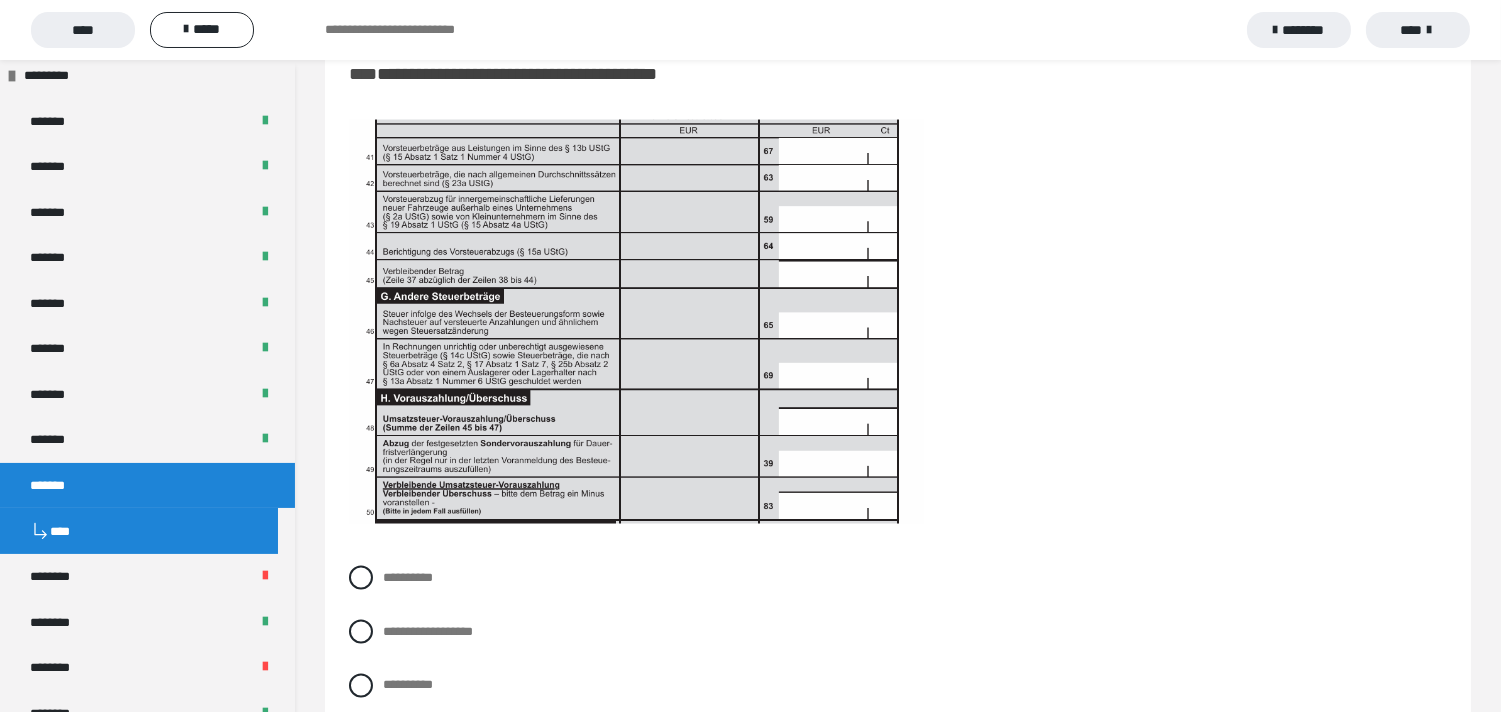 scroll, scrollTop: 6222, scrollLeft: 0, axis: vertical 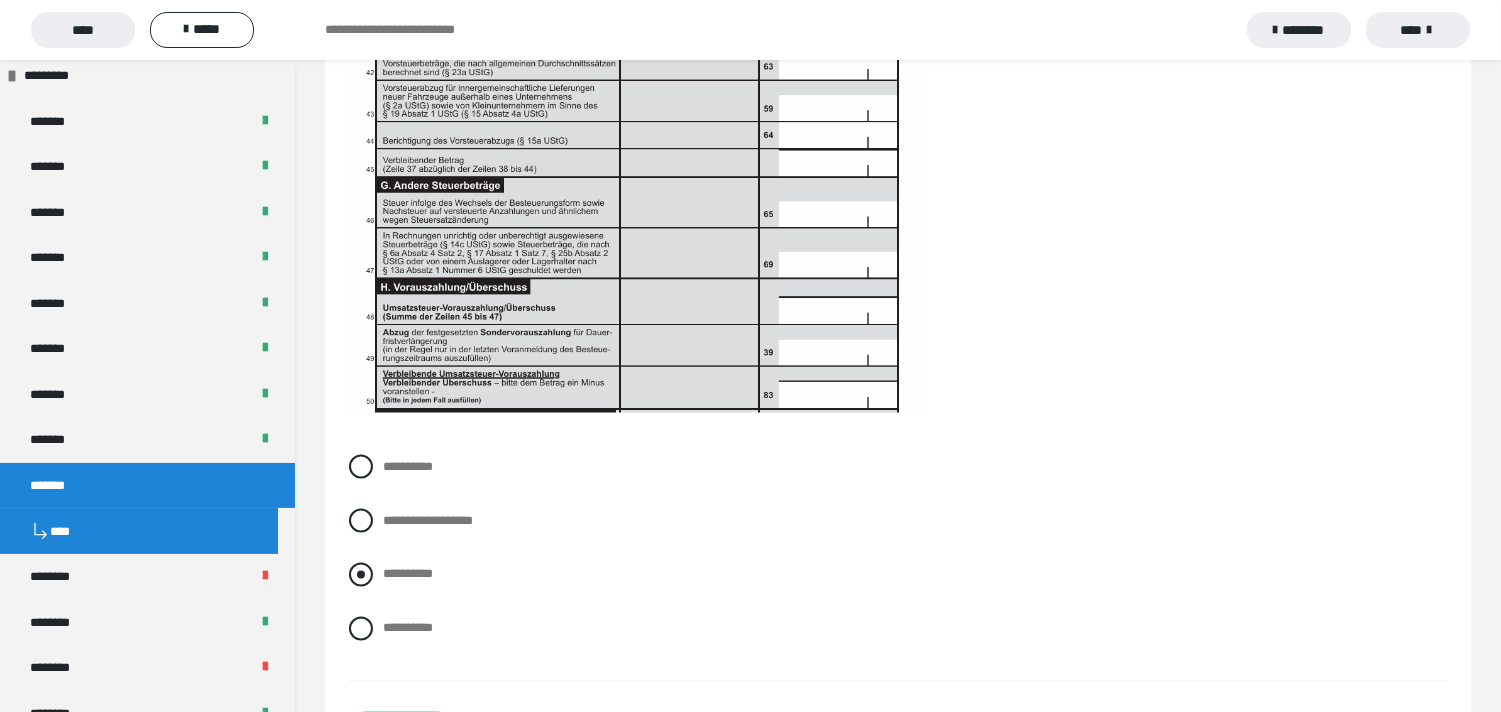 click at bounding box center (361, 575) 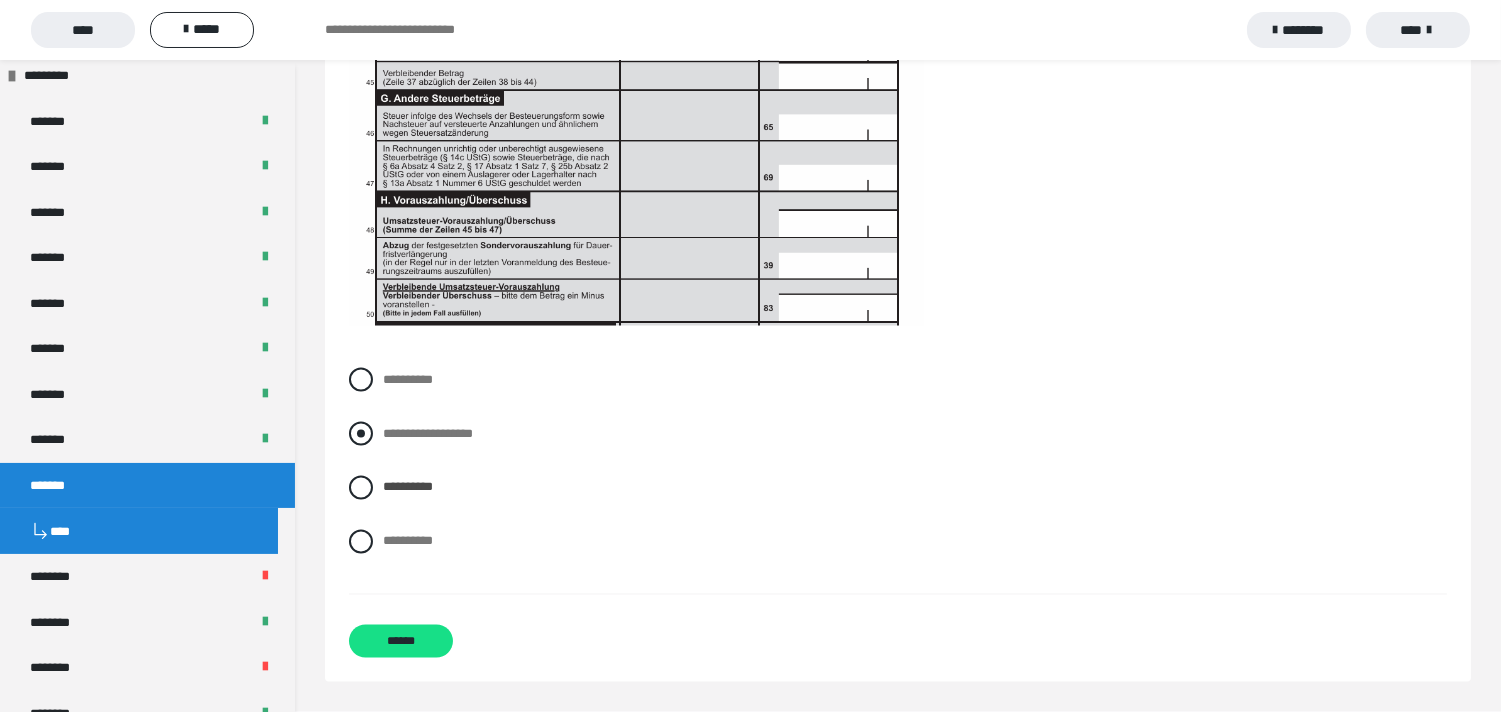 scroll, scrollTop: 6336, scrollLeft: 0, axis: vertical 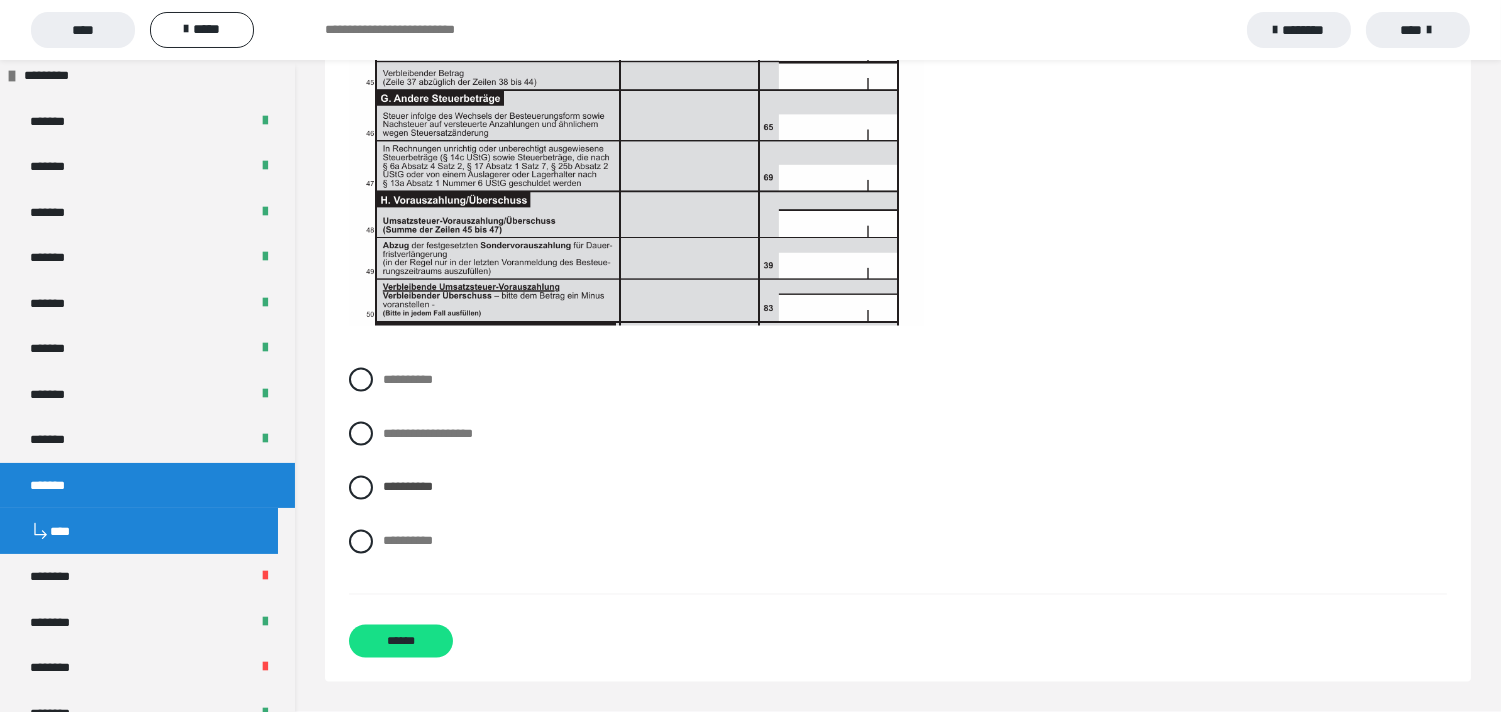 drag, startPoint x: 400, startPoint y: 633, endPoint x: 551, endPoint y: 607, distance: 153.22206 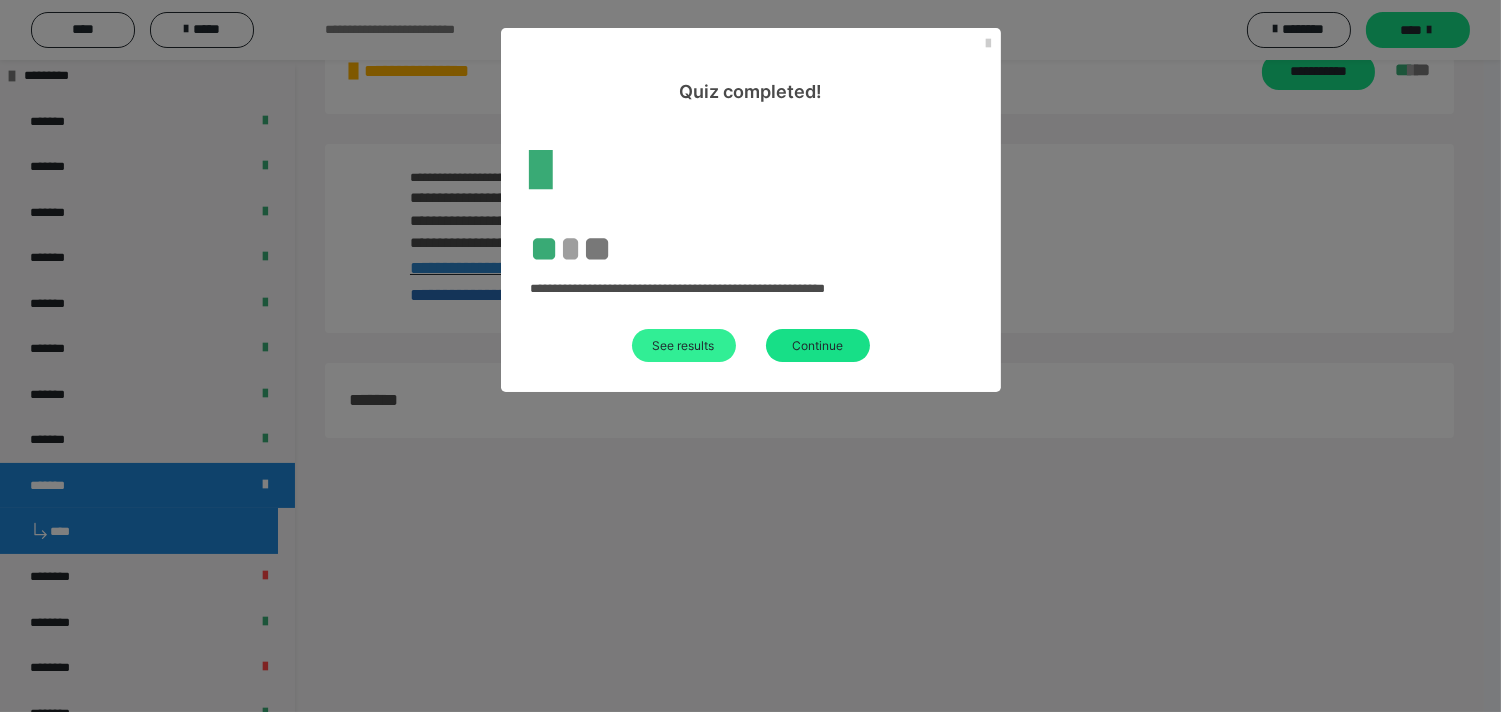 scroll, scrollTop: 60, scrollLeft: 0, axis: vertical 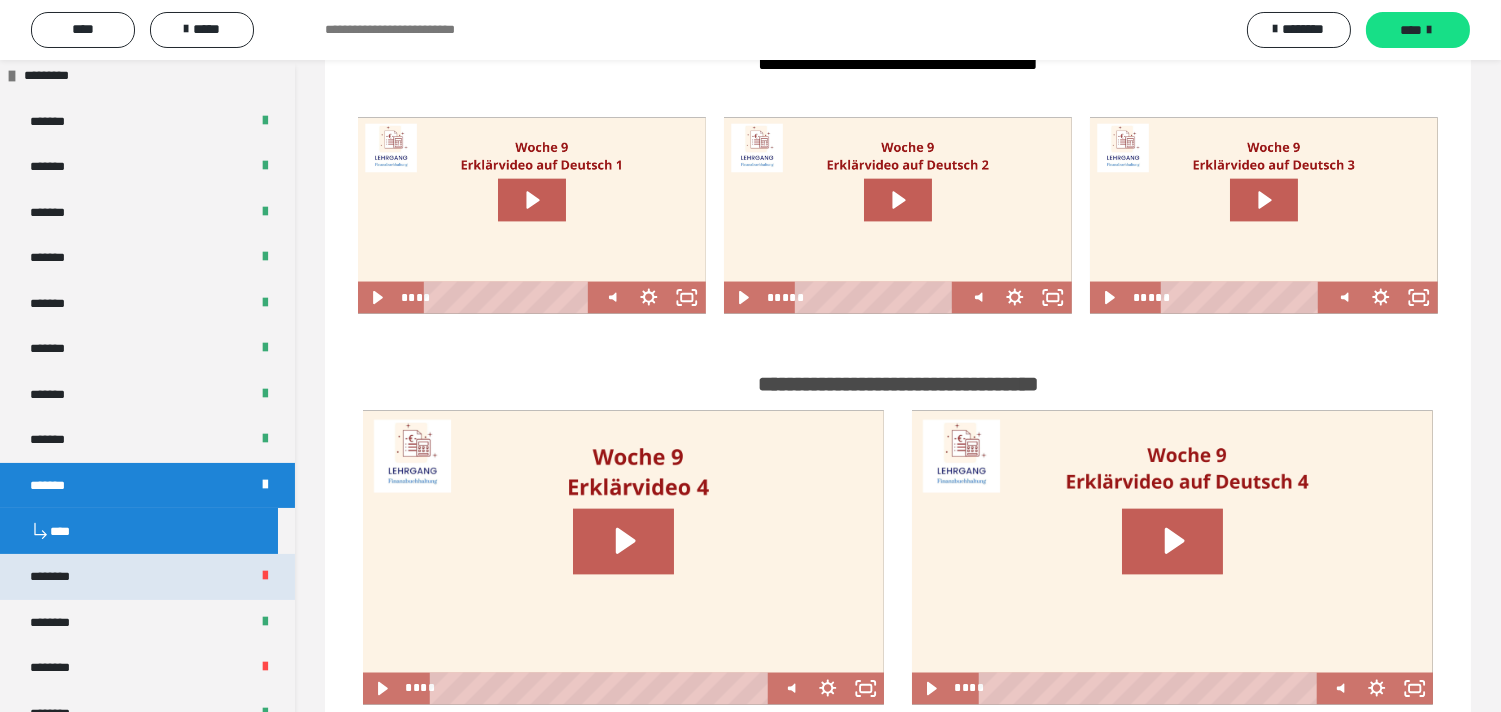 click on "********" at bounding box center [147, 576] 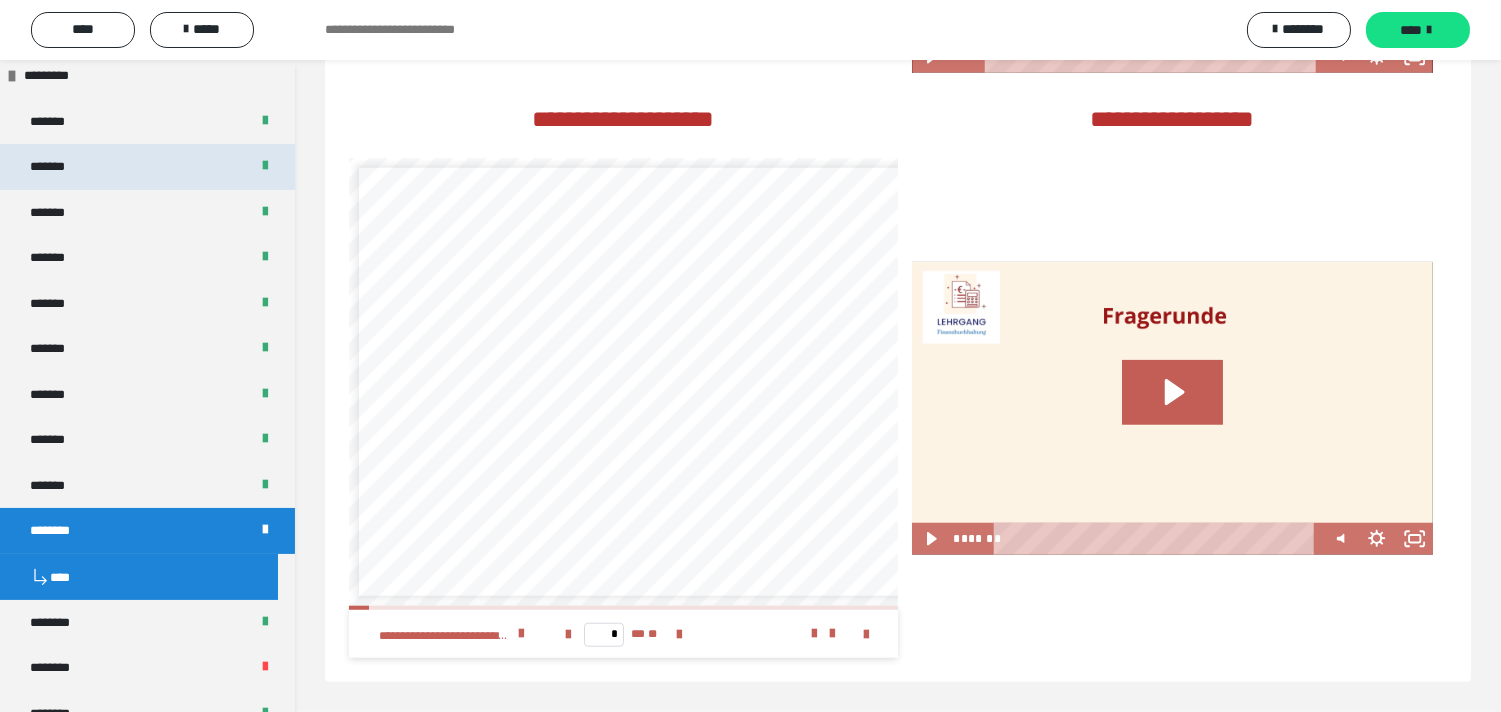 scroll, scrollTop: 1425, scrollLeft: 0, axis: vertical 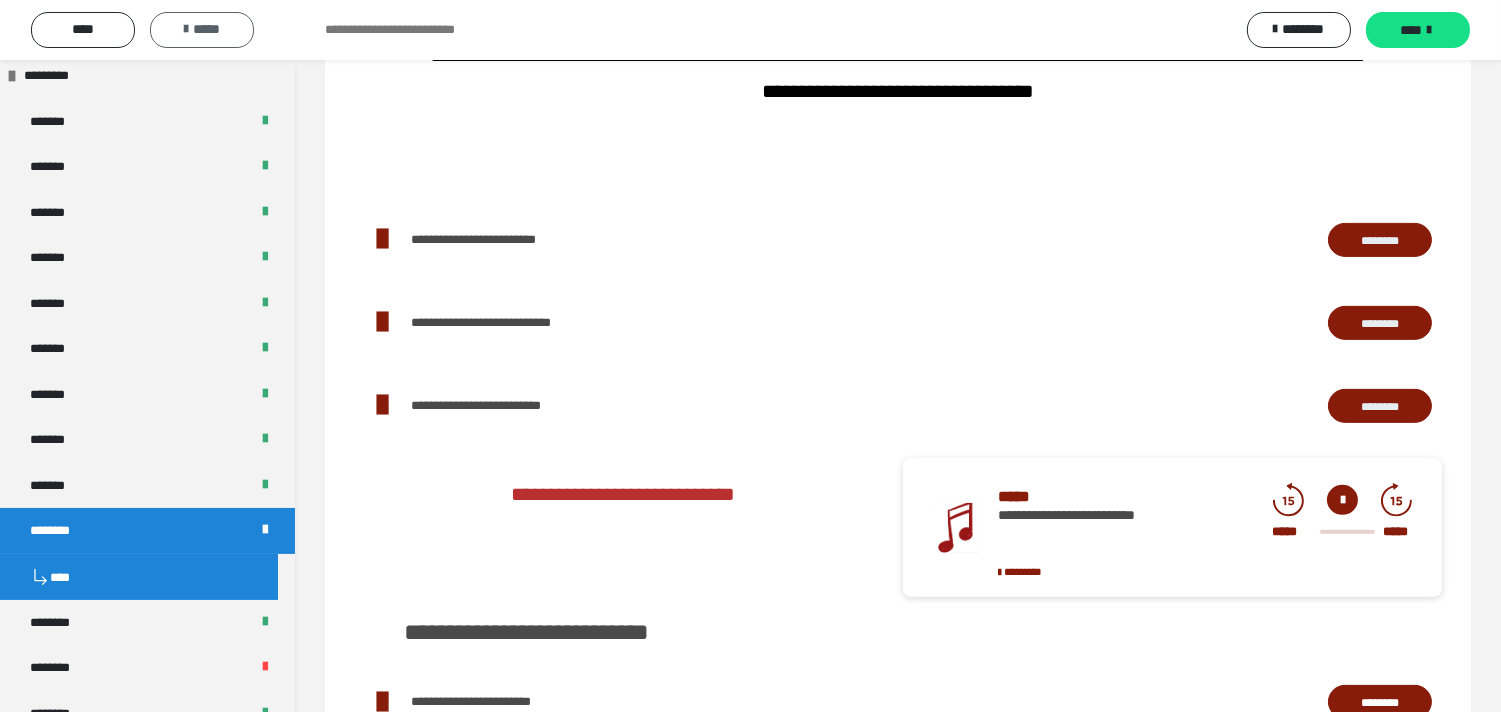 click on "*****" at bounding box center [202, 30] 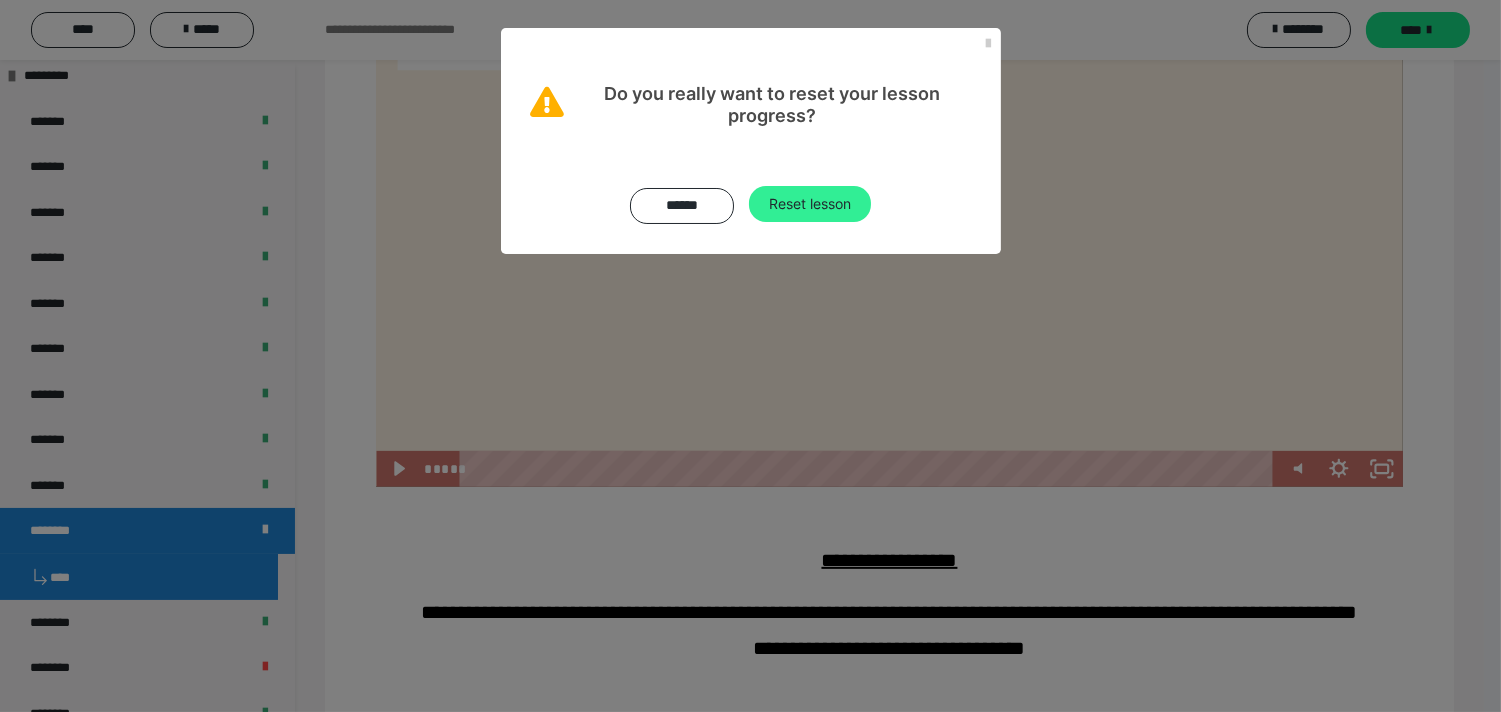 click on "Reset lesson" at bounding box center (810, 204) 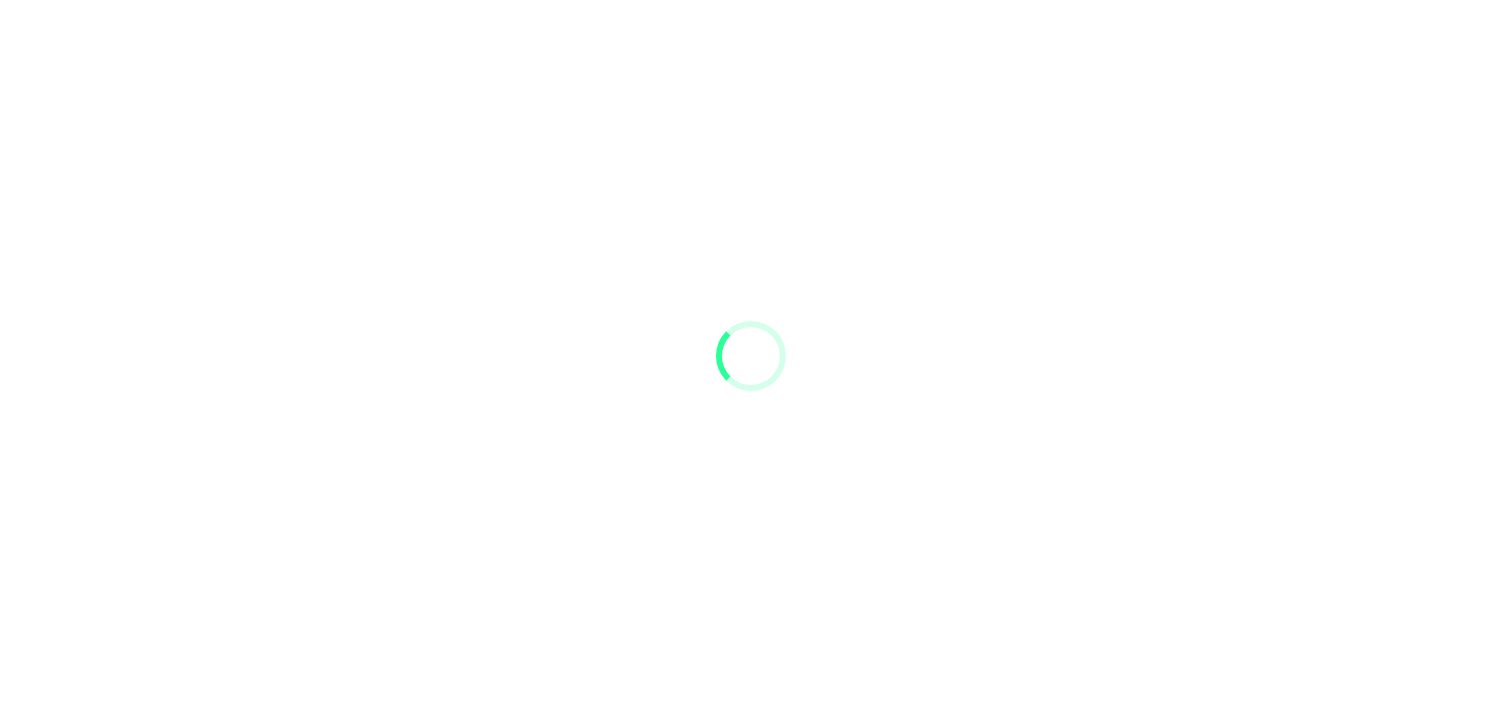 scroll, scrollTop: 0, scrollLeft: 0, axis: both 